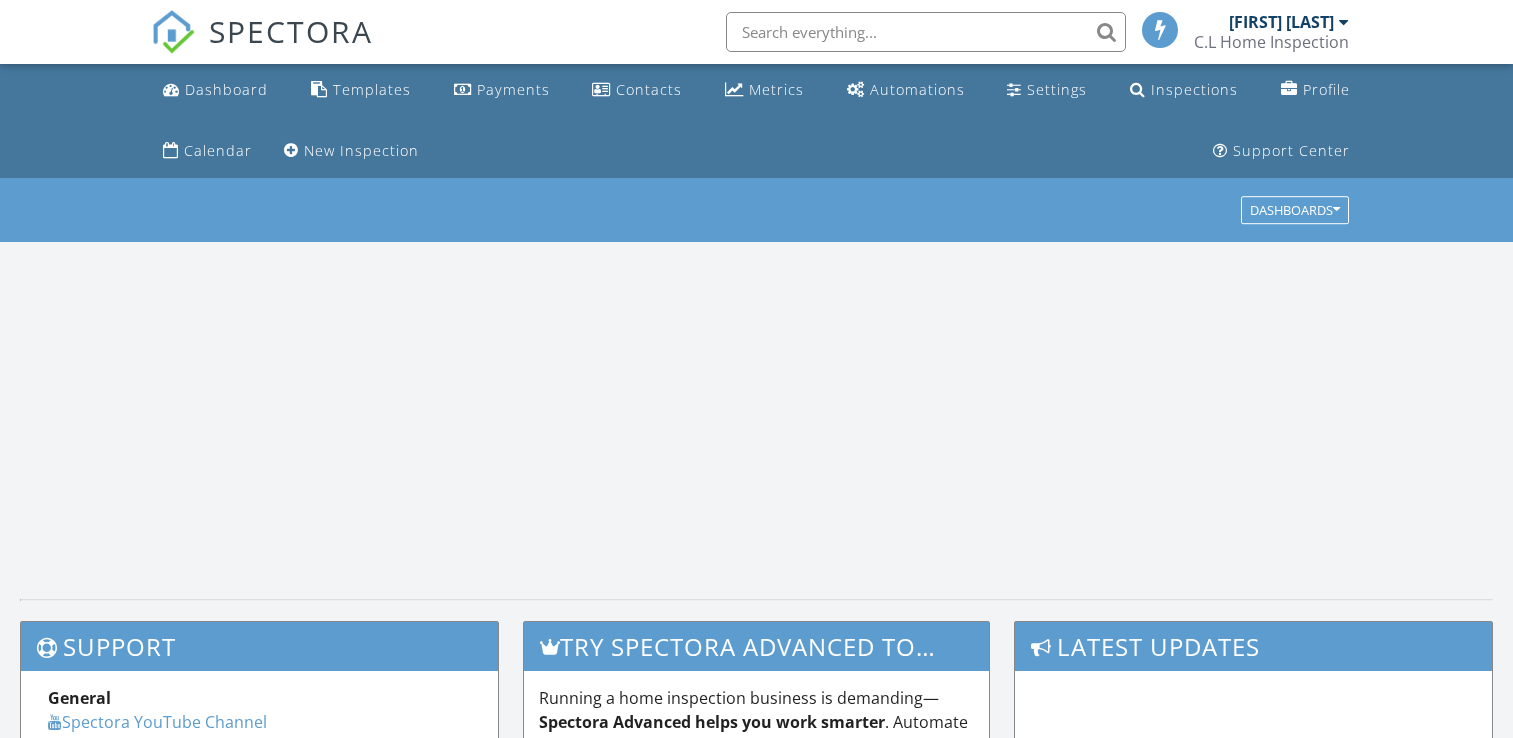 scroll, scrollTop: 0, scrollLeft: 0, axis: both 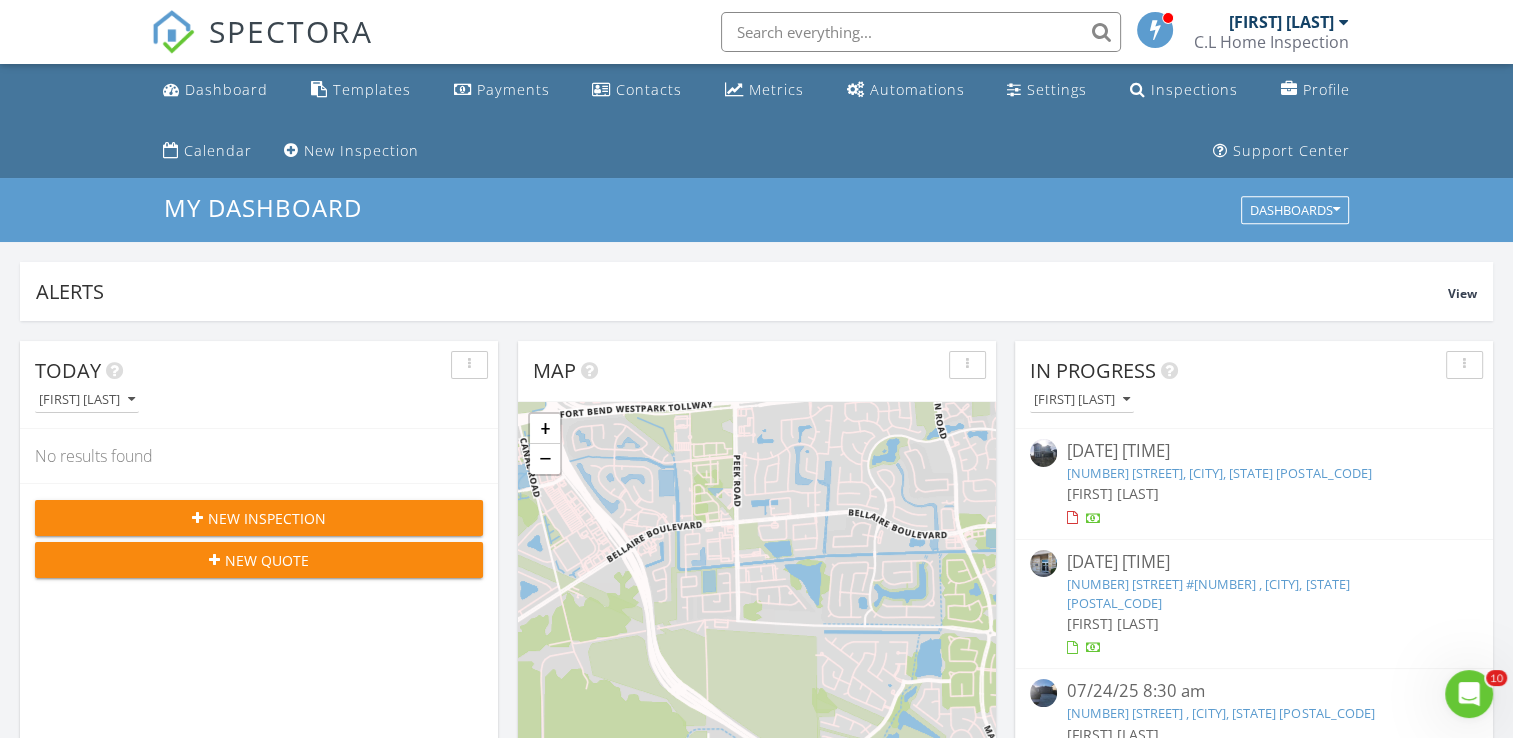 click on "New Inspection" at bounding box center (267, 518) 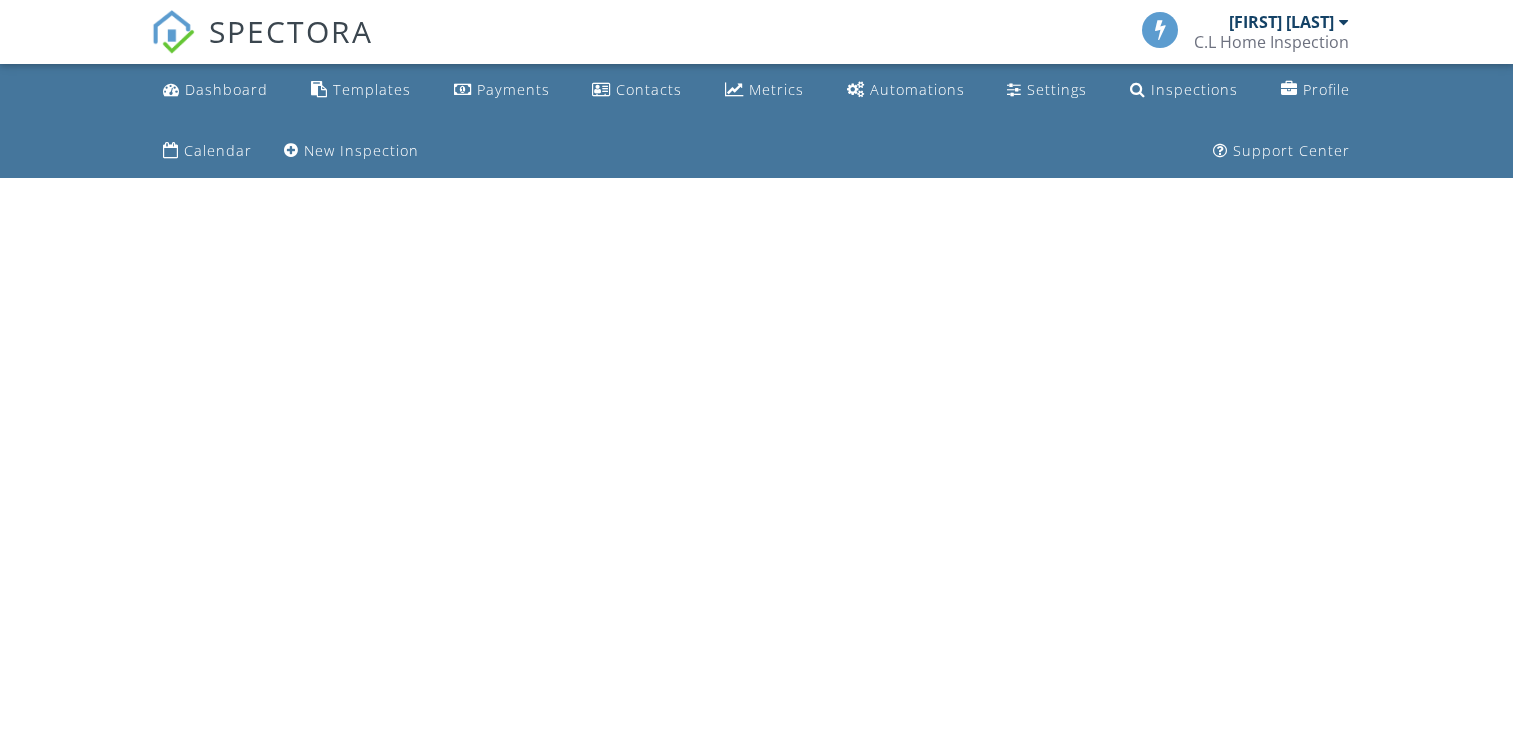 scroll, scrollTop: 0, scrollLeft: 0, axis: both 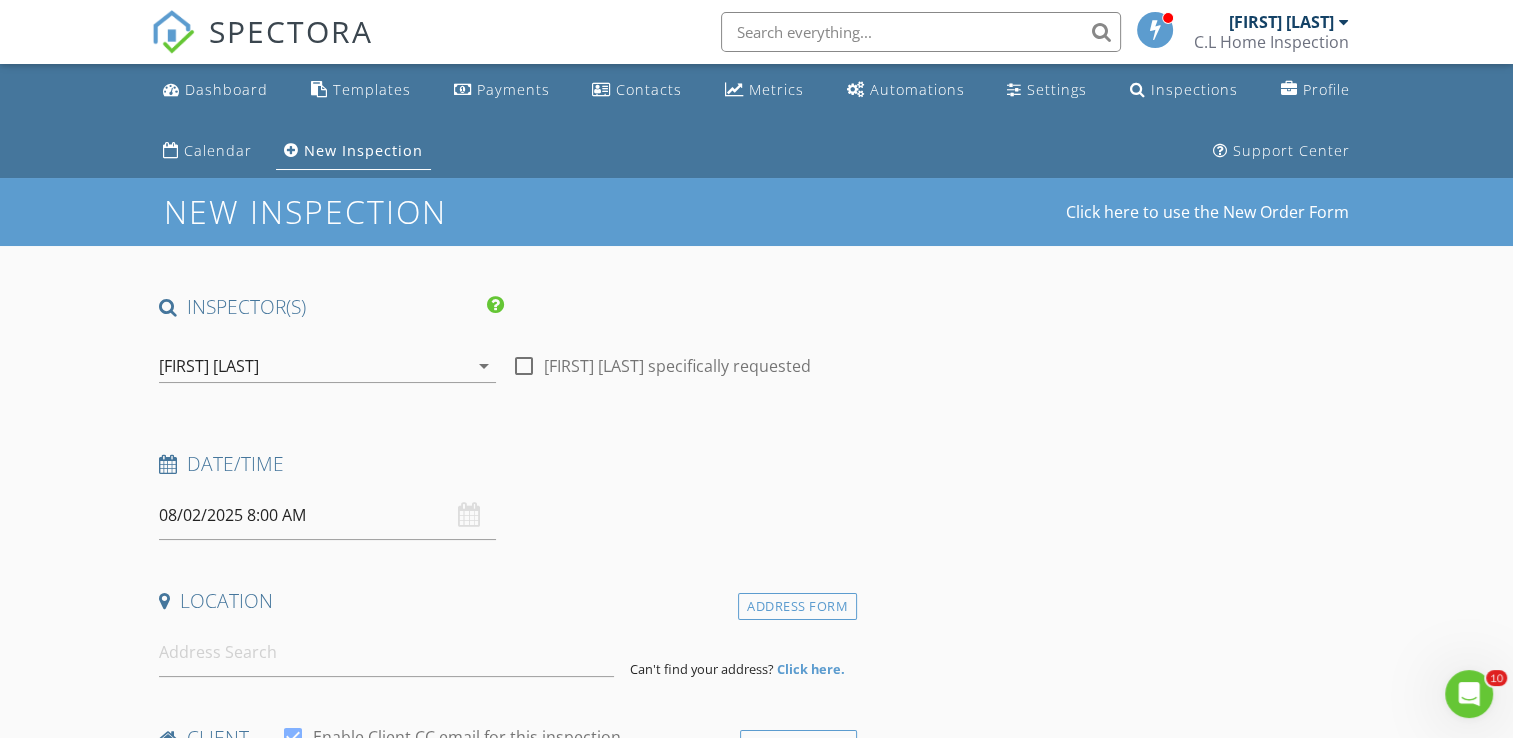 click at bounding box center (524, 366) 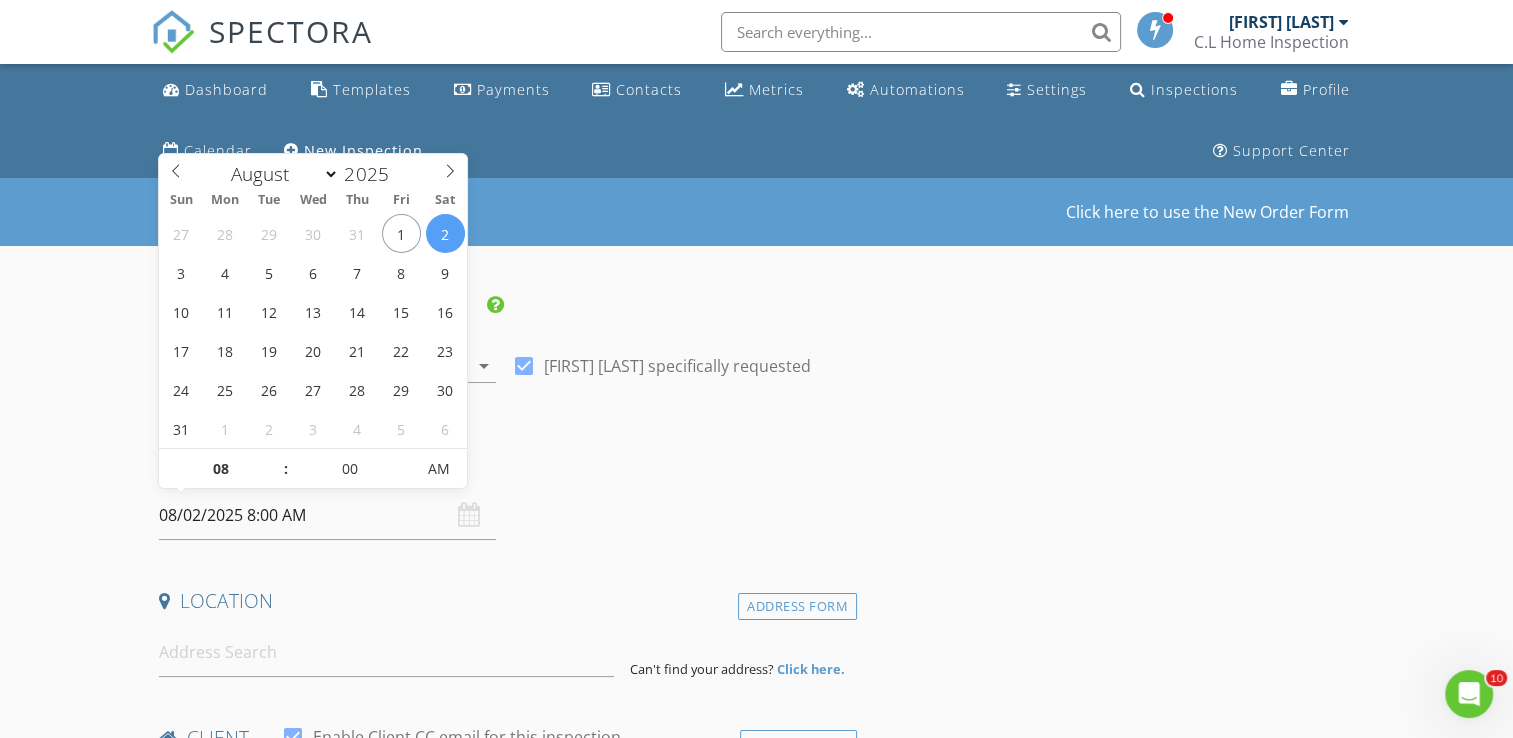 click on "08/02/2025 8:00 AM" at bounding box center (327, 515) 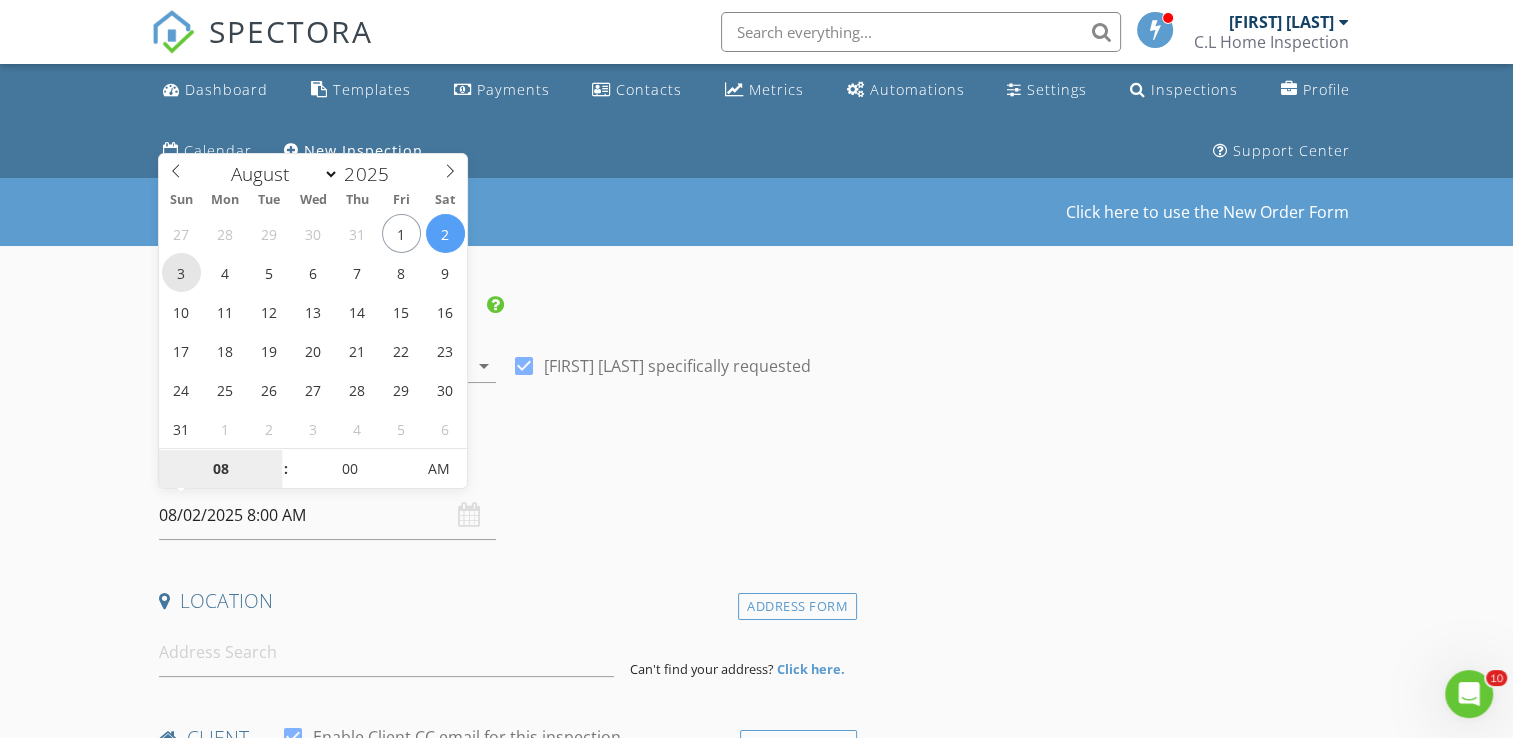 type on "08/03/2025 8:00 AM" 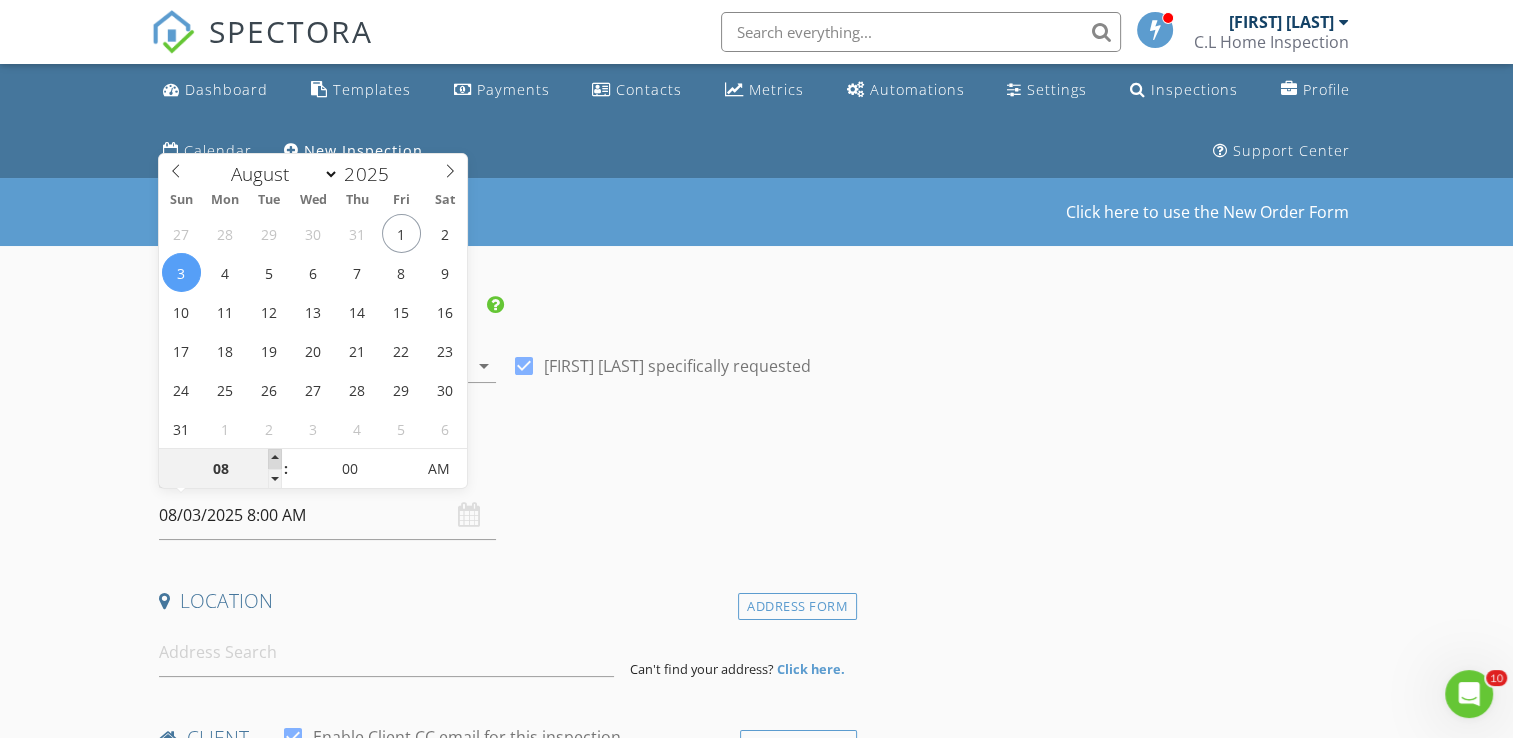 type on "09" 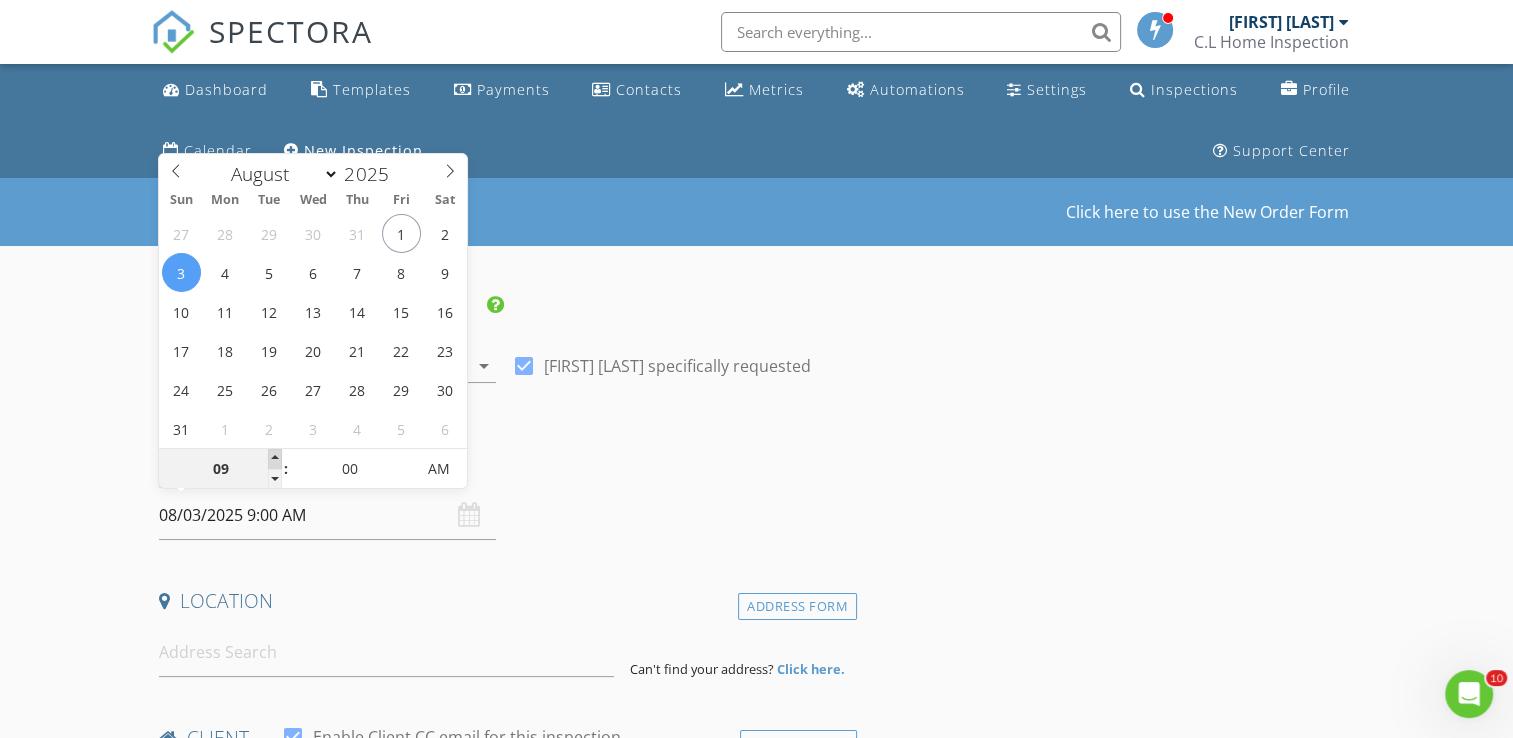 click at bounding box center [275, 459] 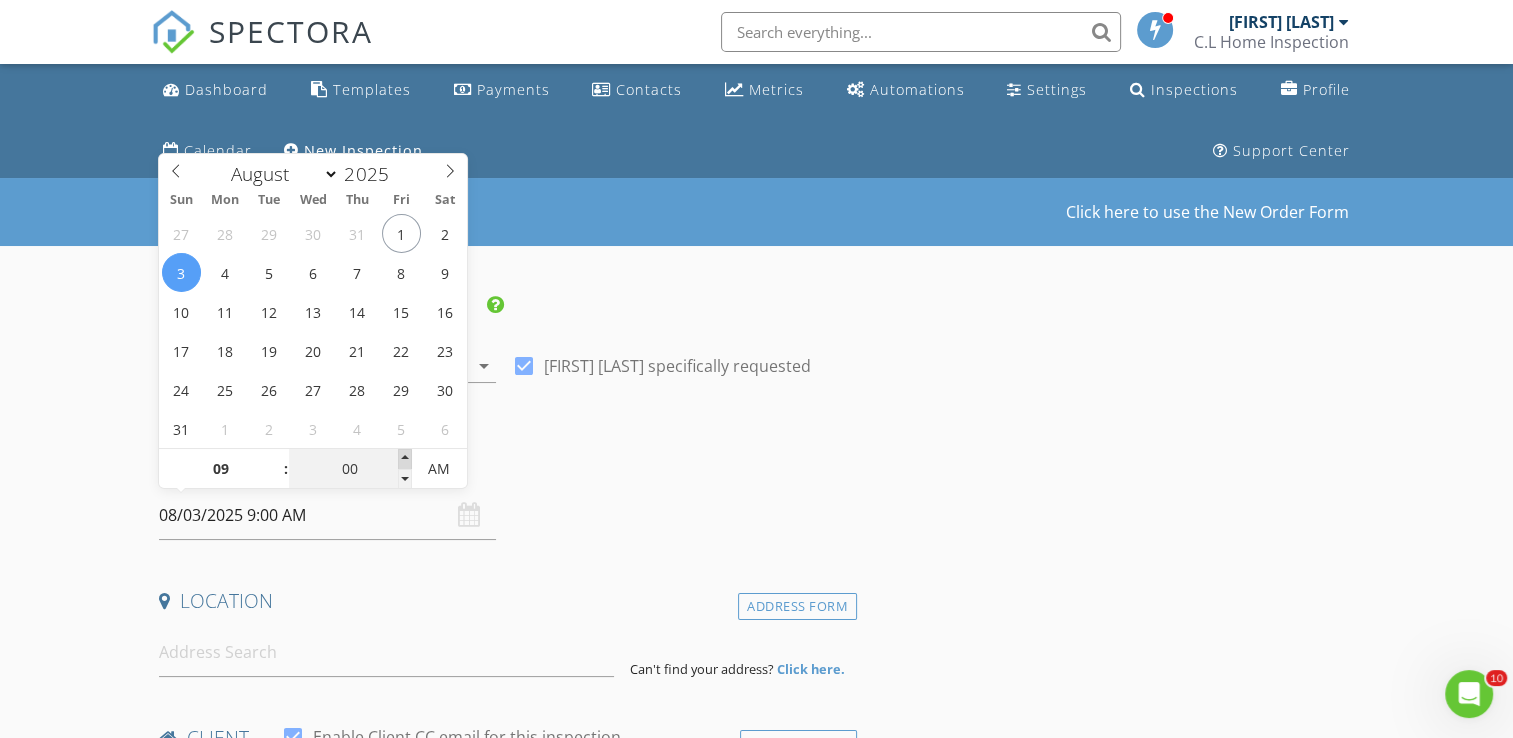 type on "05" 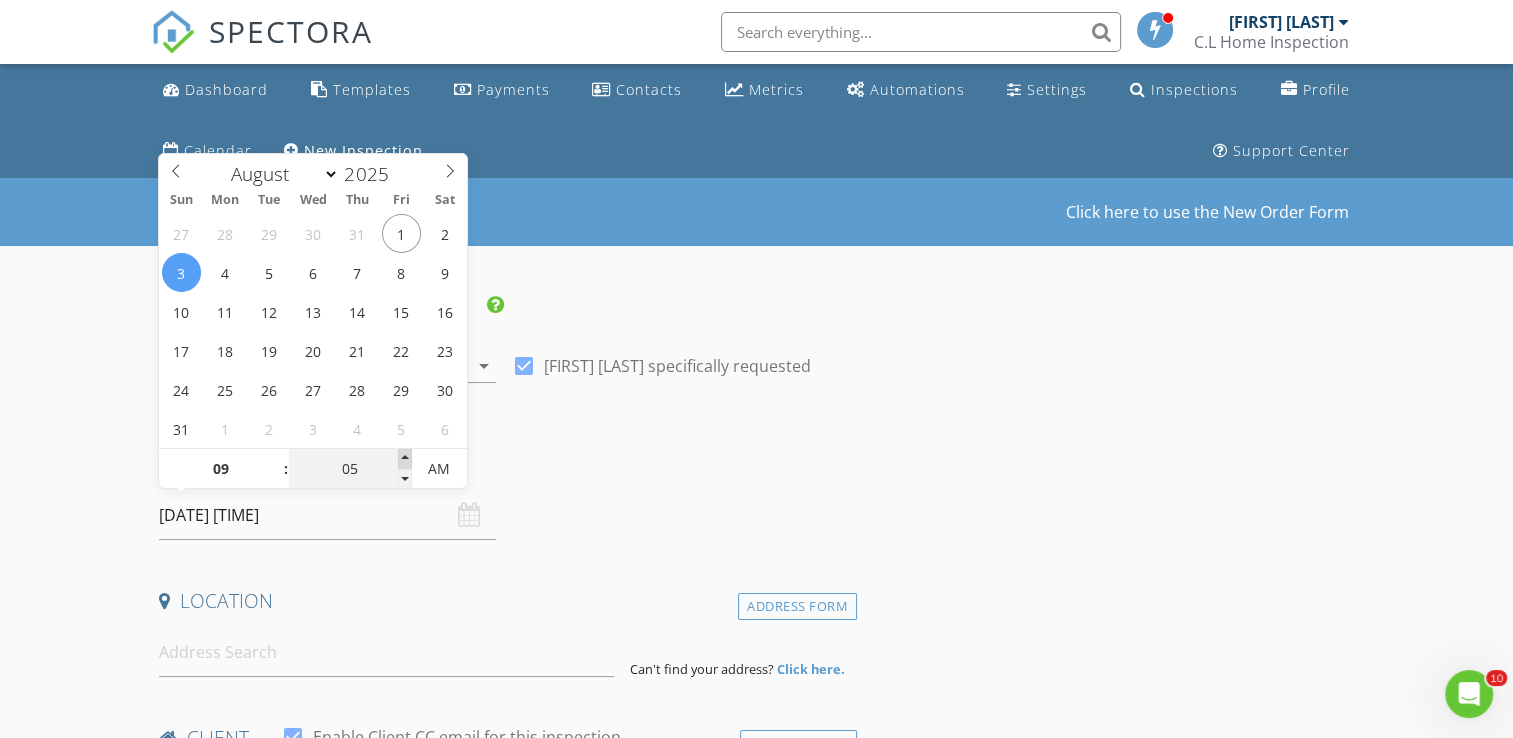 click at bounding box center (405, 459) 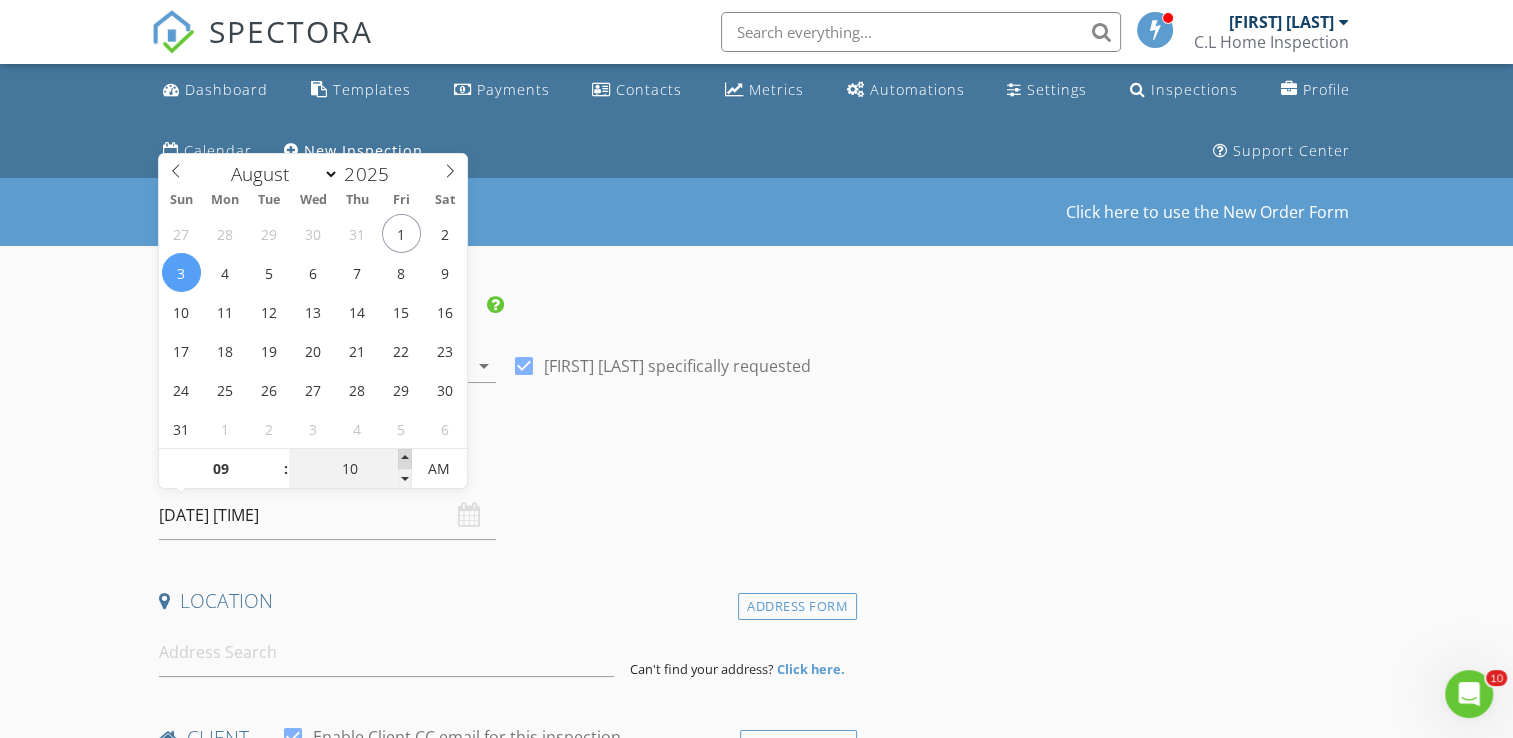 click at bounding box center [405, 459] 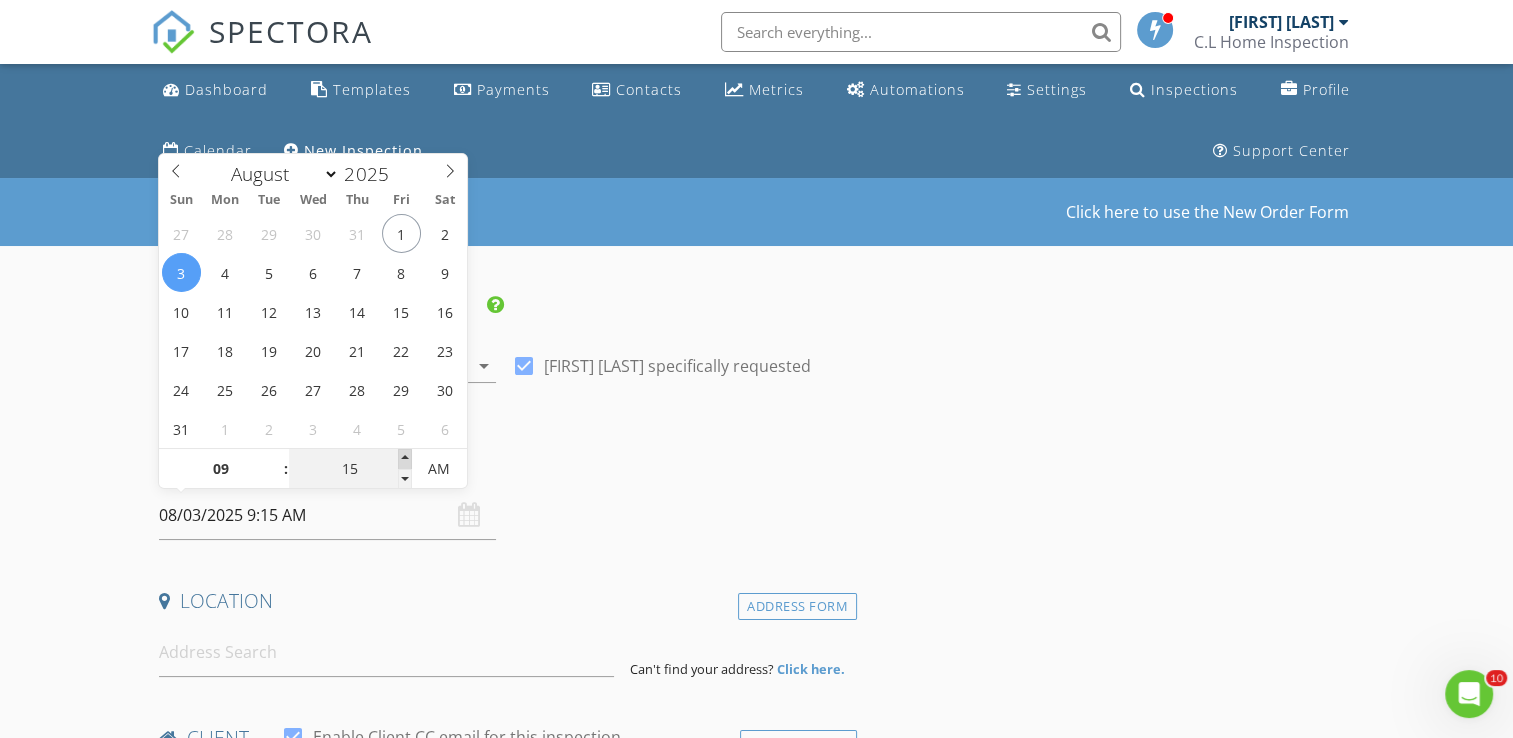 click at bounding box center (405, 459) 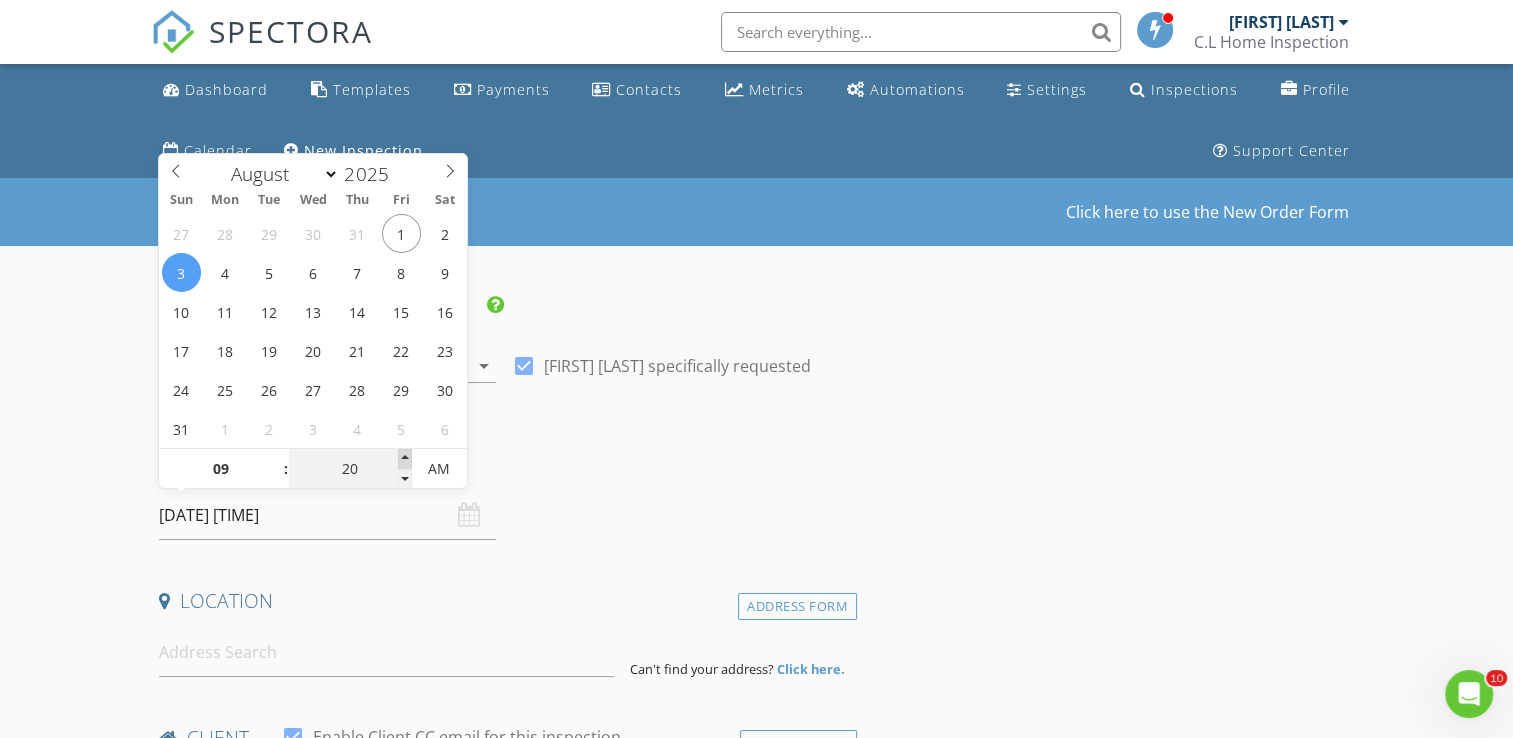 click at bounding box center [405, 459] 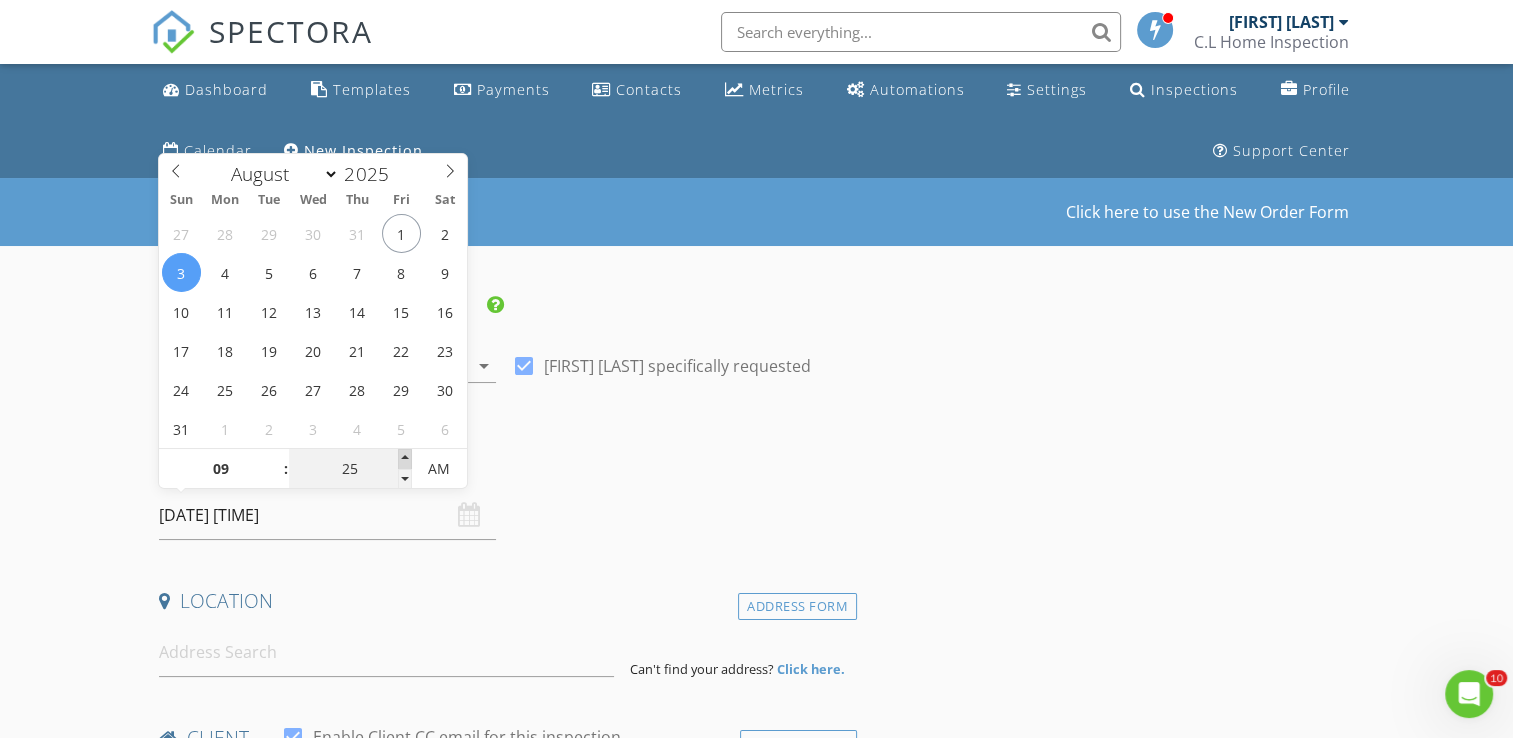 click at bounding box center (405, 459) 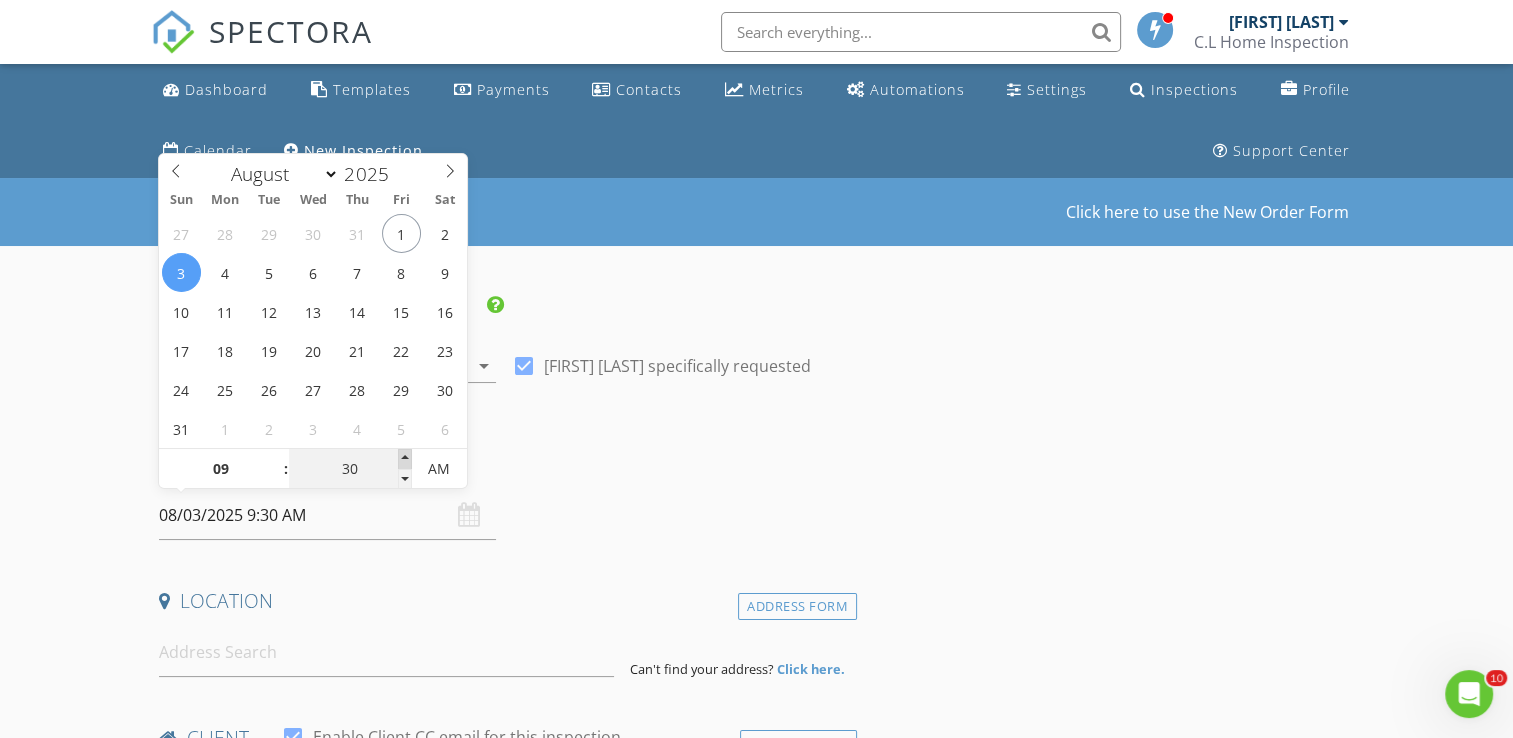 click at bounding box center [405, 459] 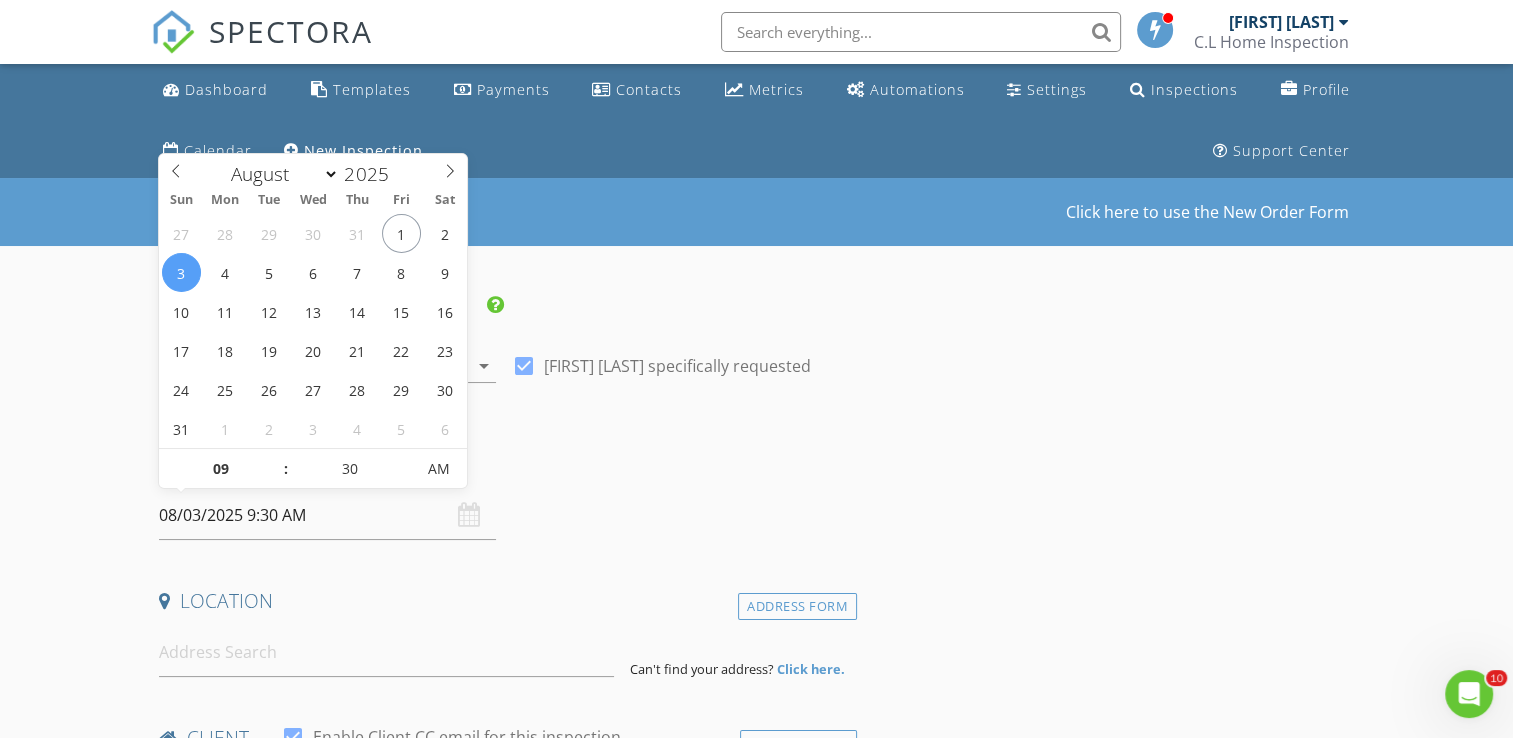click on "INSPECTOR(S)
check_box   Chang Liu   PRIMARY   Chang Liu arrow_drop_down   check_box Chang Liu specifically requested
Date/Time
08/03/2025 9:30 AM
Location
Address Form       Can't find your address?   Click here.
client
check_box Enable Client CC email for this inspection   Client Search     check_box_outline_blank Client is a Company/Organization     First Name   Last Name   Email   CC Email   Phone           Notes   Private Notes
ADD ADDITIONAL client
SERVICES
check_box_outline_blank   Re-Inspection   check_box_outline_blank   Pre-Drywall Inspection   check_box_outline_blank   Swimming Pools, Spas, Hot Tubs, and Equipment Inspection   check_box_outline_blank   Commercial Property Inspection   check_box_outline_blank   Residential Inspection   Home Inspection" at bounding box center (756, 1728) 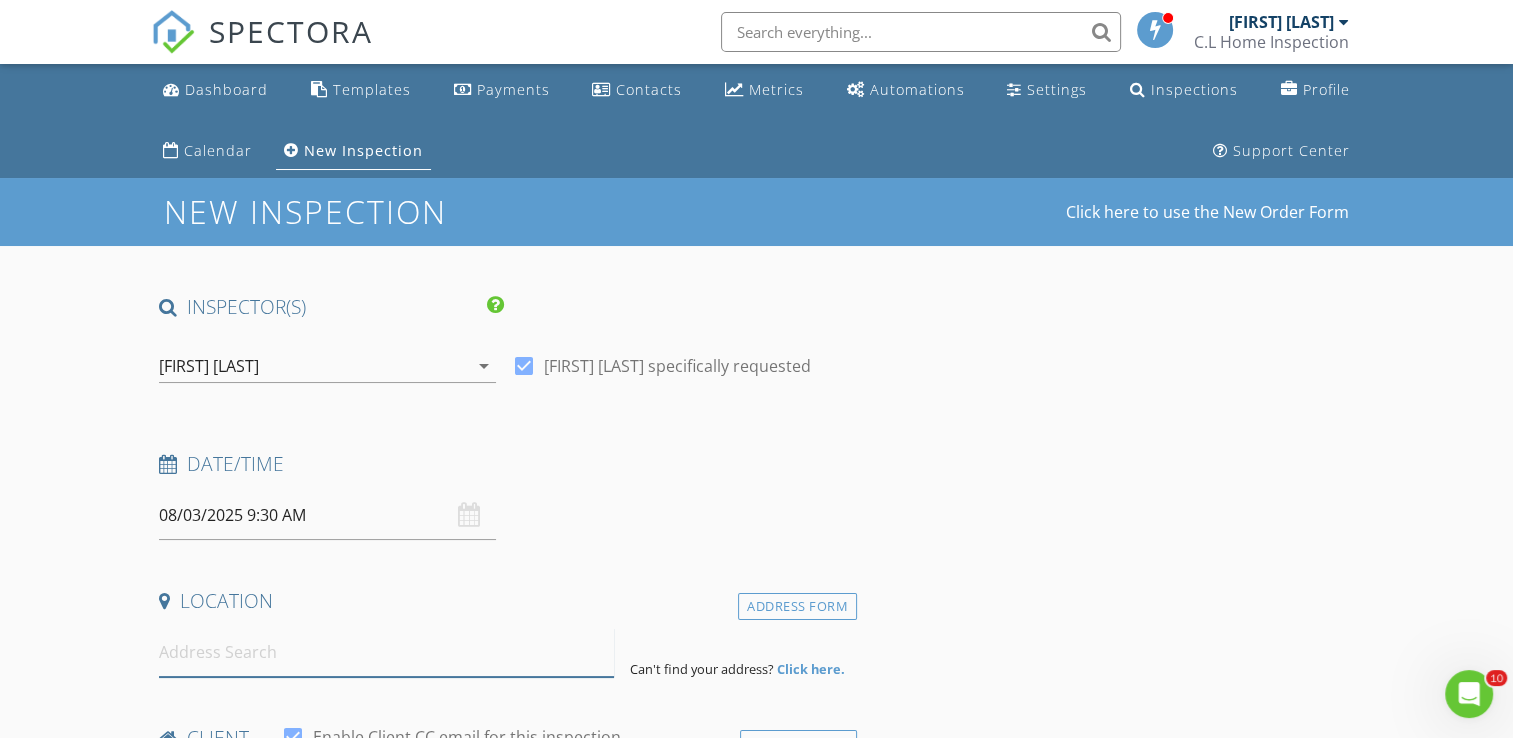 click at bounding box center (386, 652) 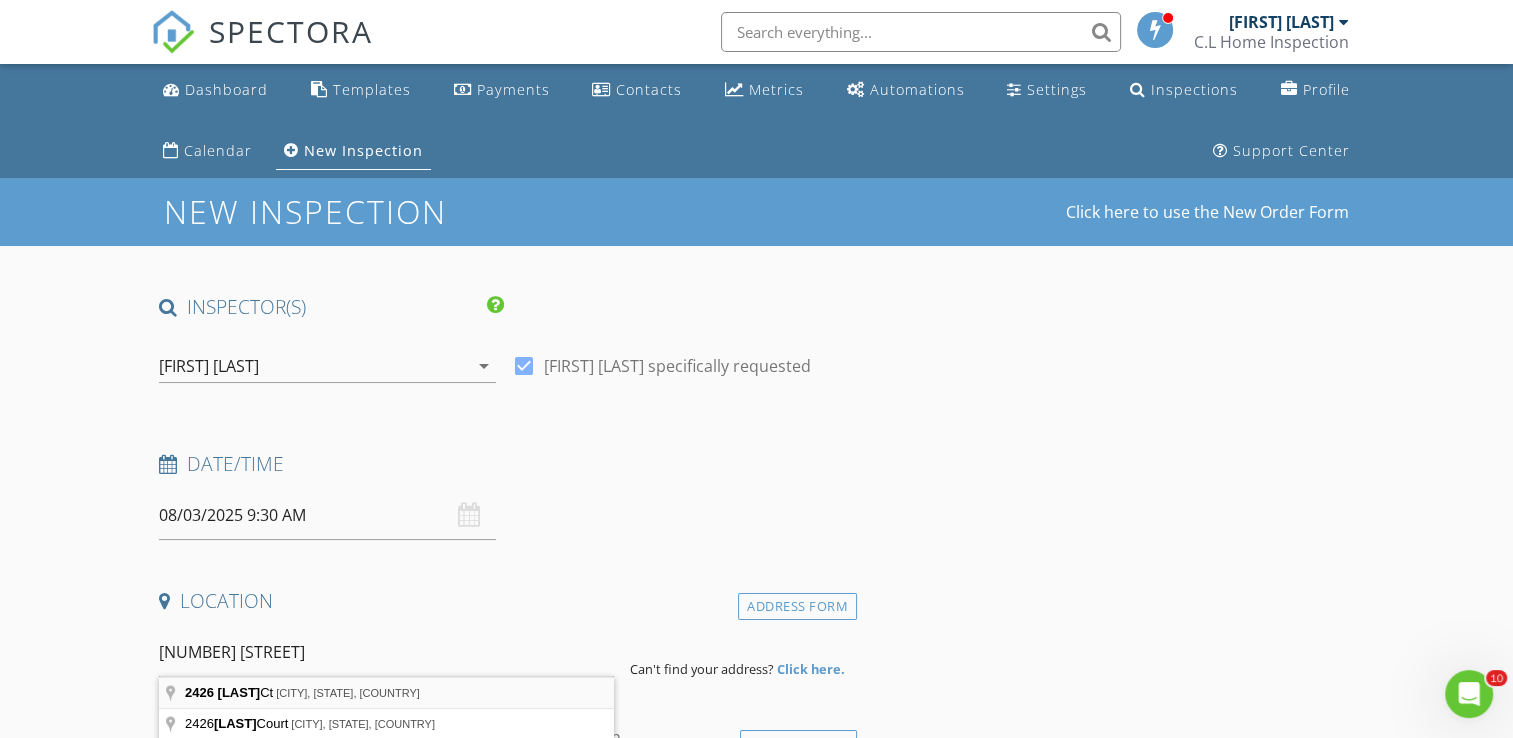 type on "2426 Hanston Ct, Pearland, TX, USA" 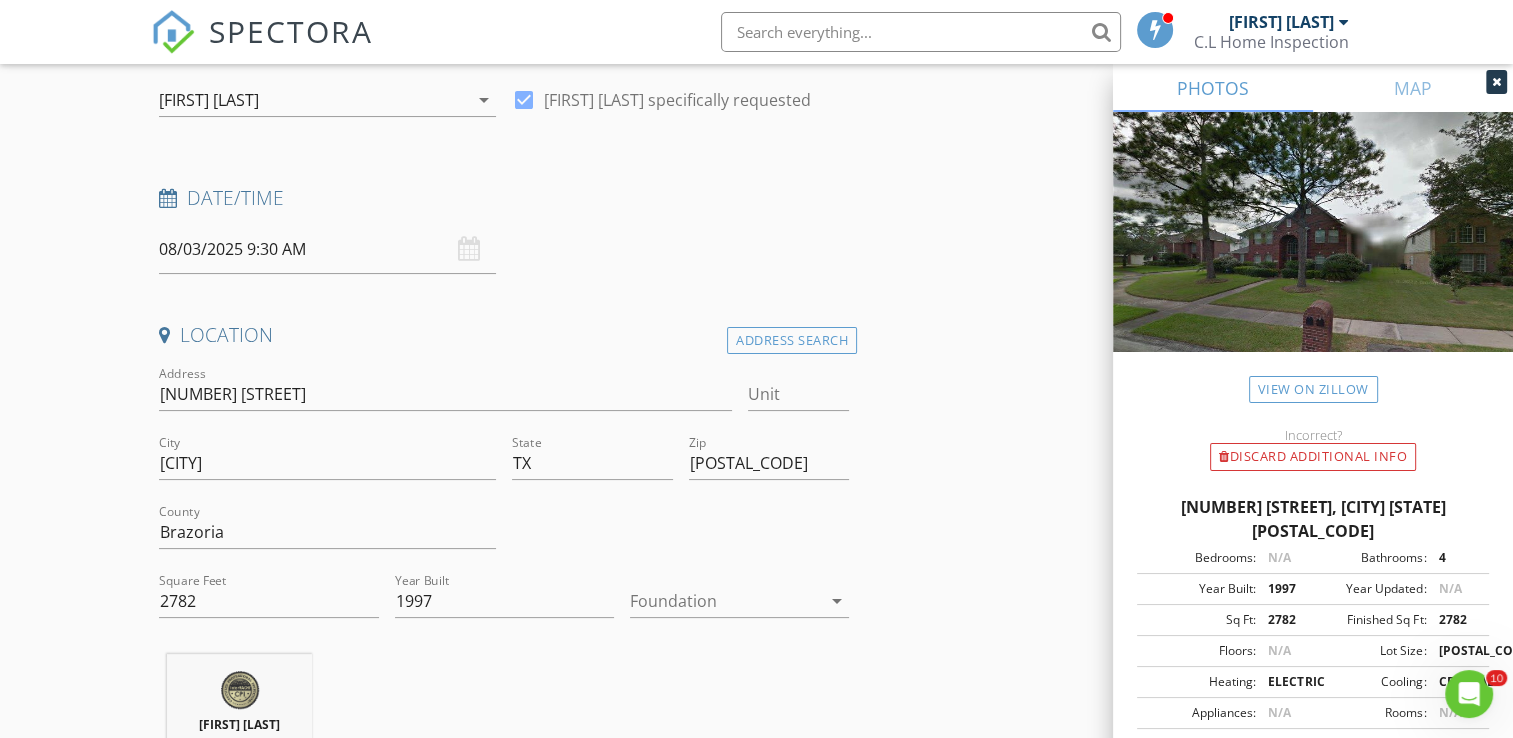 scroll, scrollTop: 300, scrollLeft: 0, axis: vertical 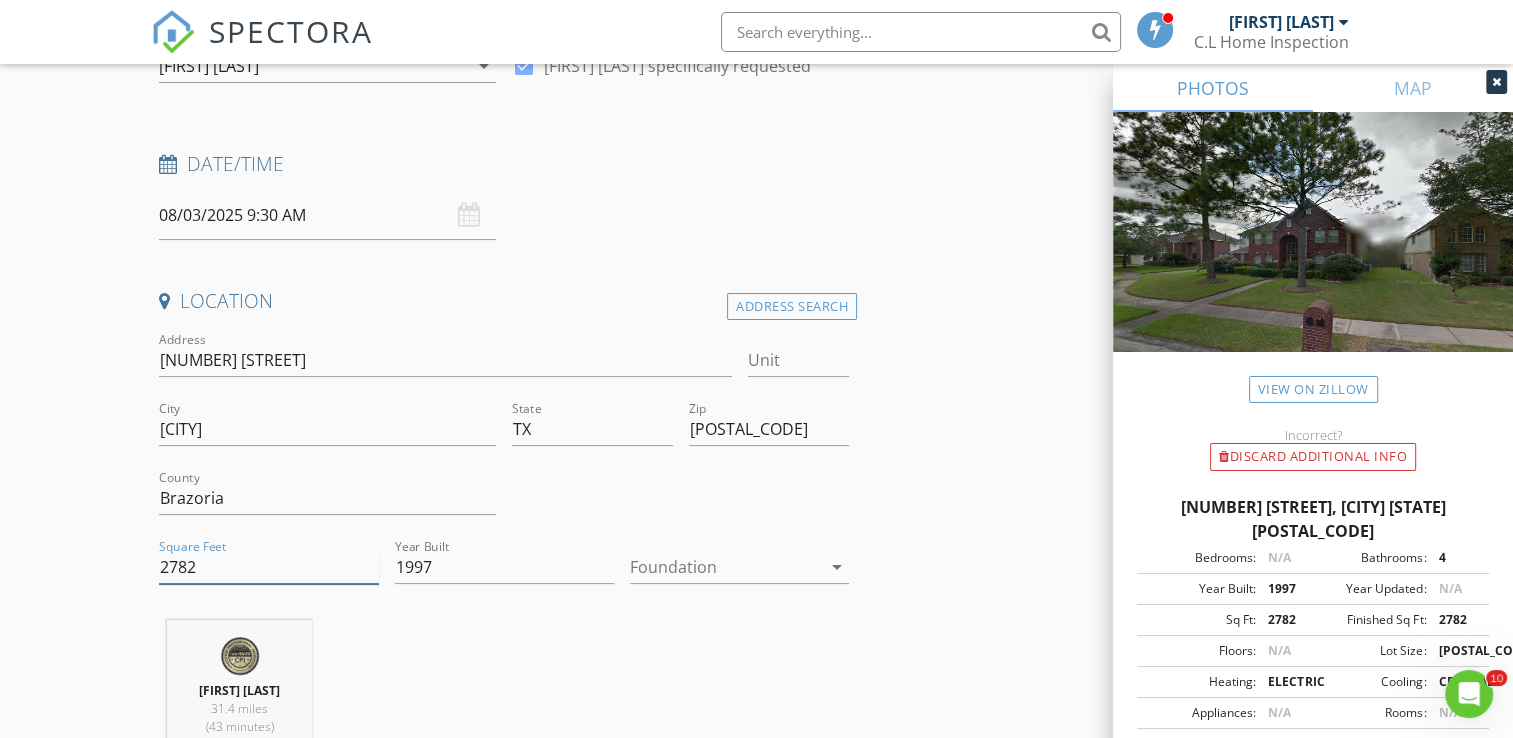 drag, startPoint x: 240, startPoint y: 570, endPoint x: 95, endPoint y: 564, distance: 145.12408 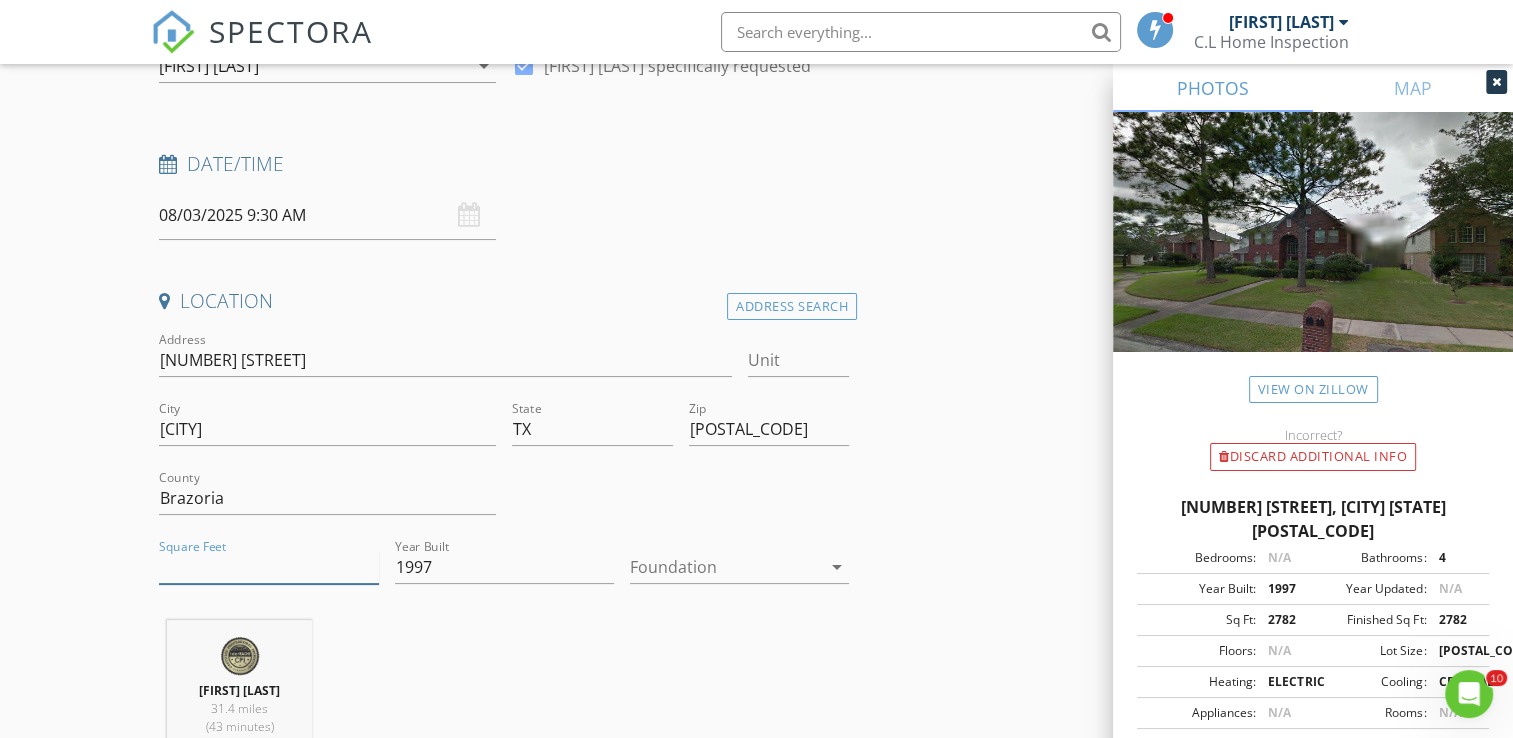 type 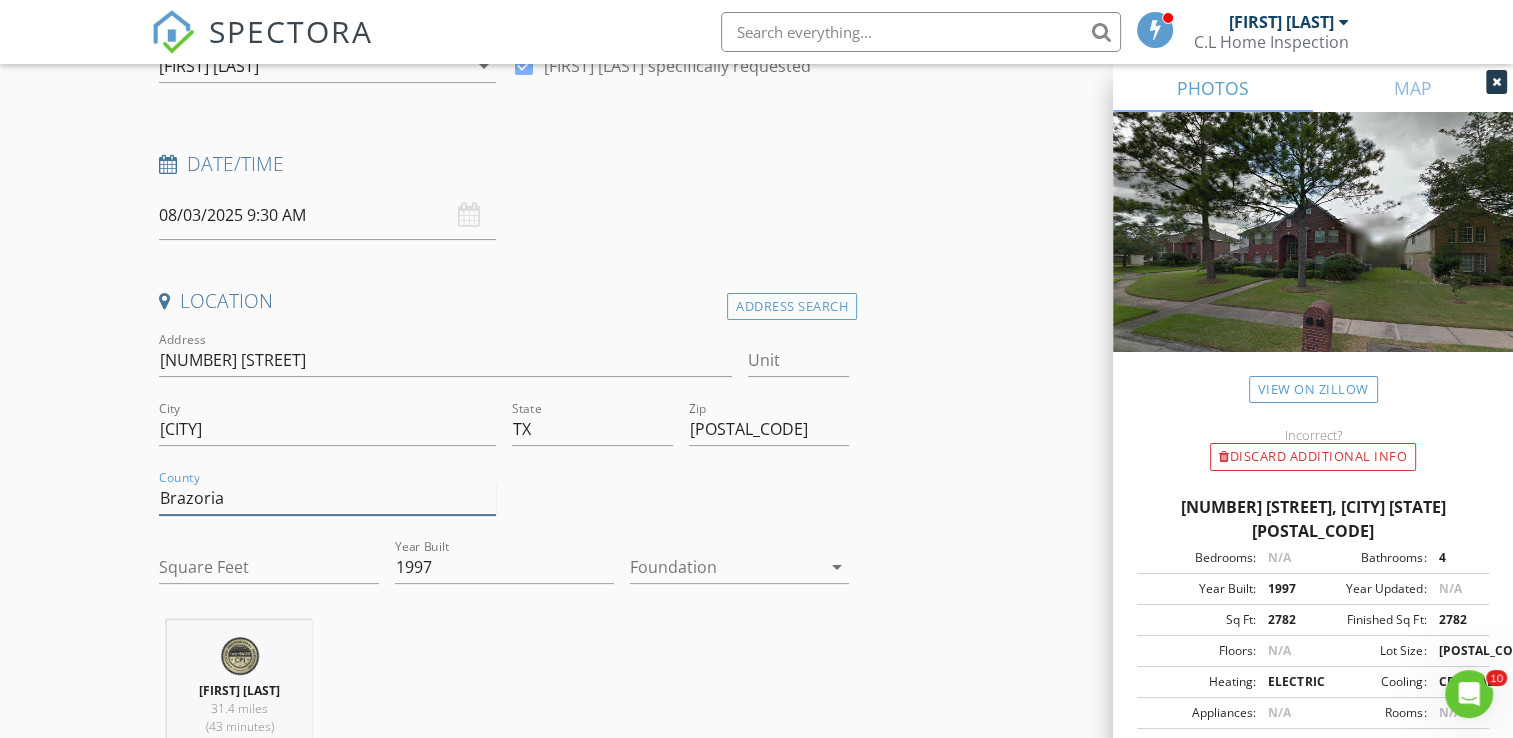 drag, startPoint x: 267, startPoint y: 492, endPoint x: 160, endPoint y: 489, distance: 107.042046 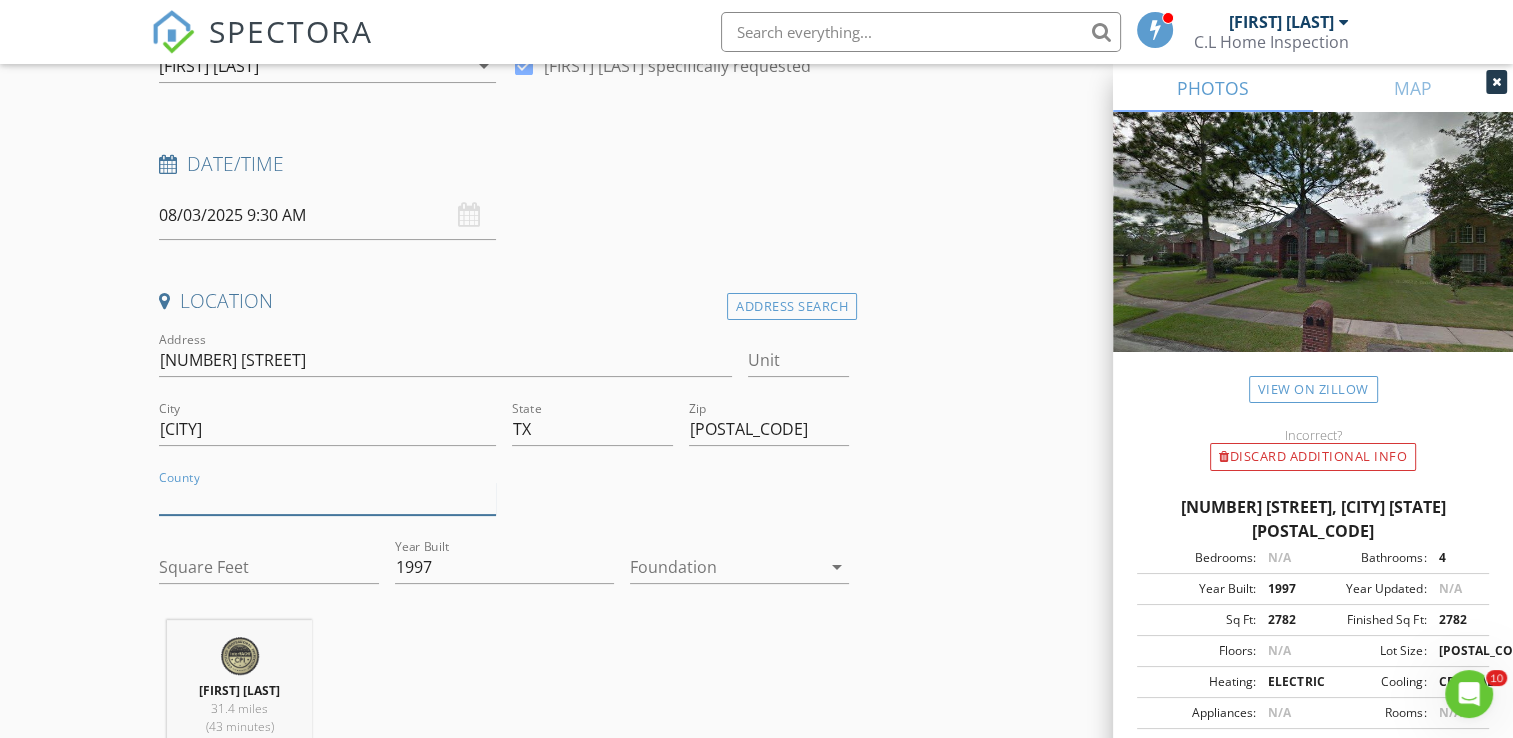 type 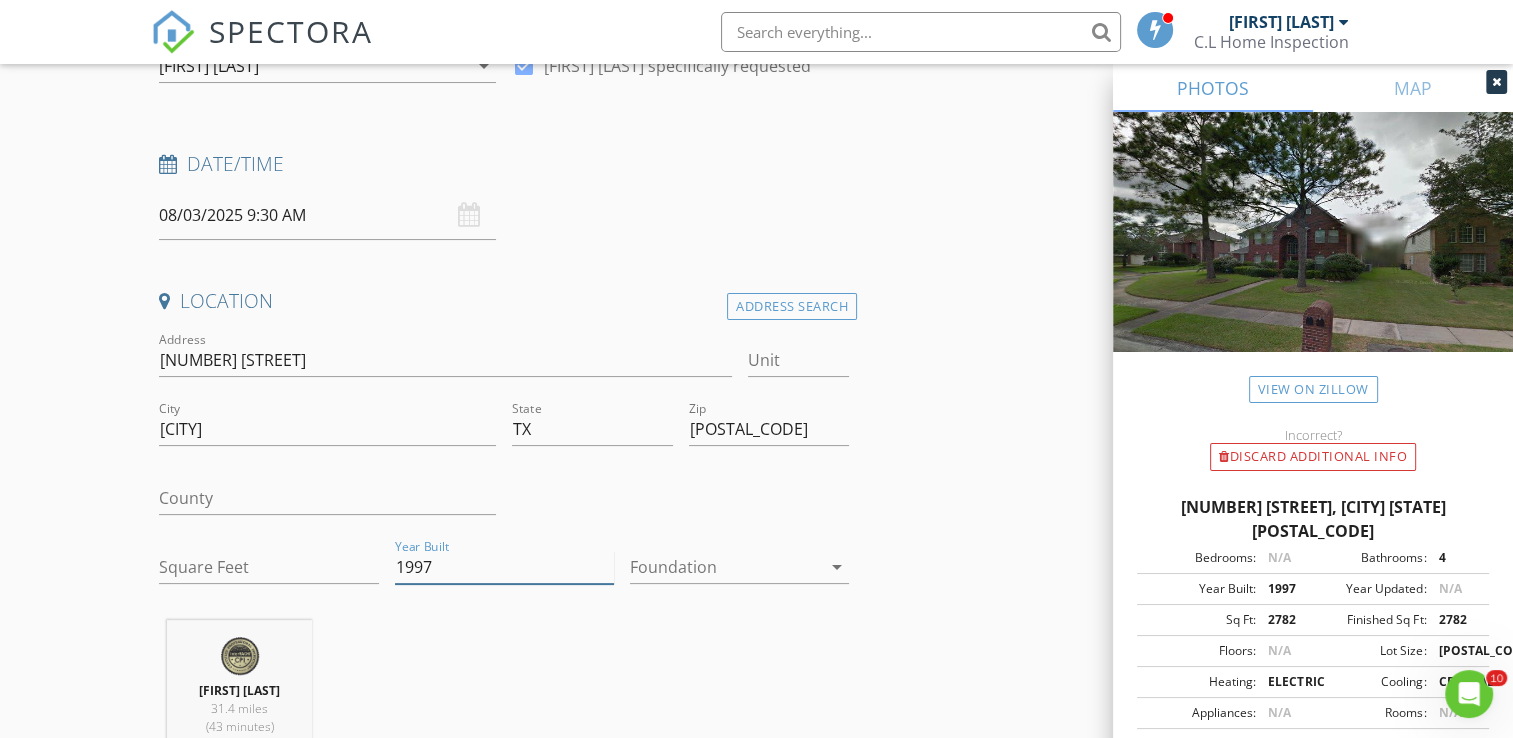 drag, startPoint x: 443, startPoint y: 558, endPoint x: 395, endPoint y: 557, distance: 48.010414 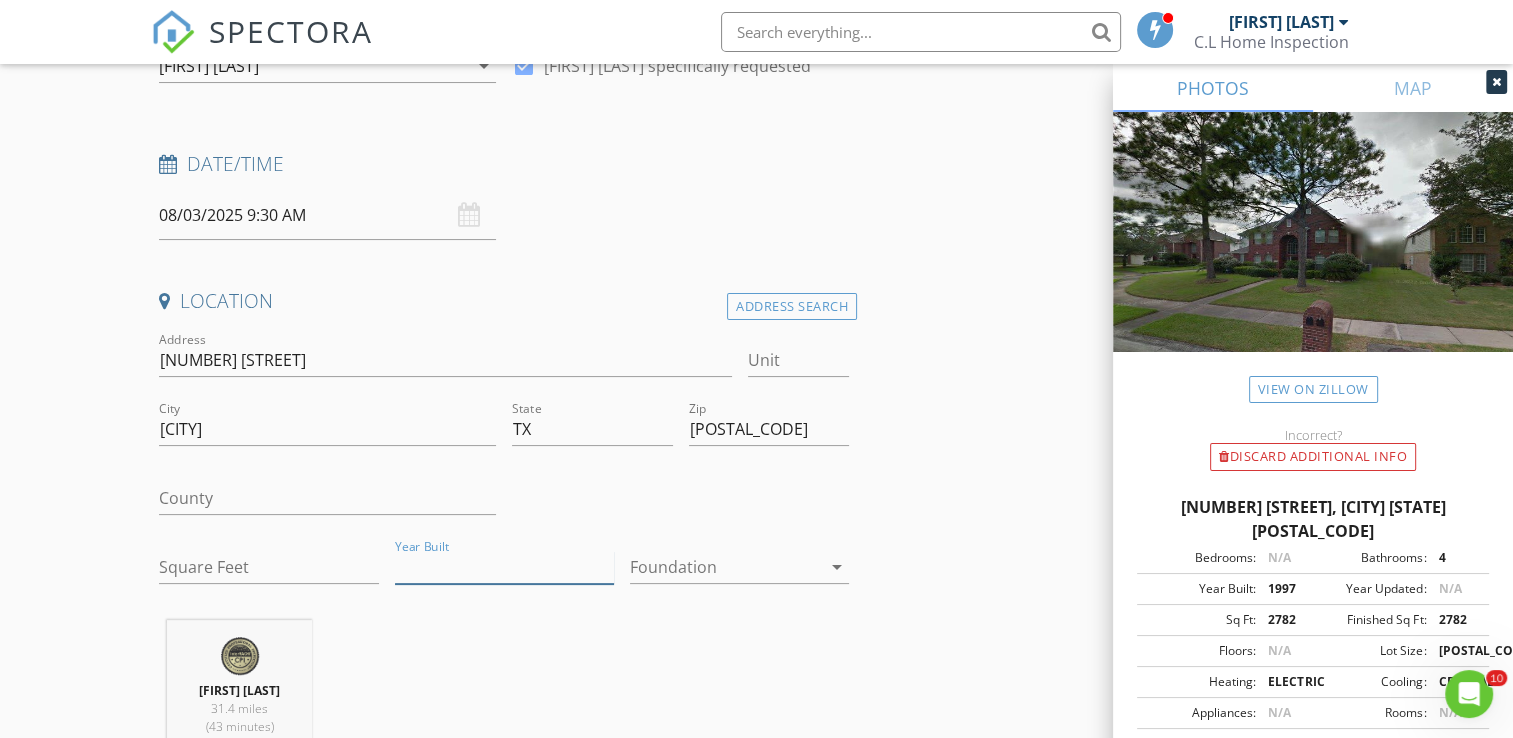 type 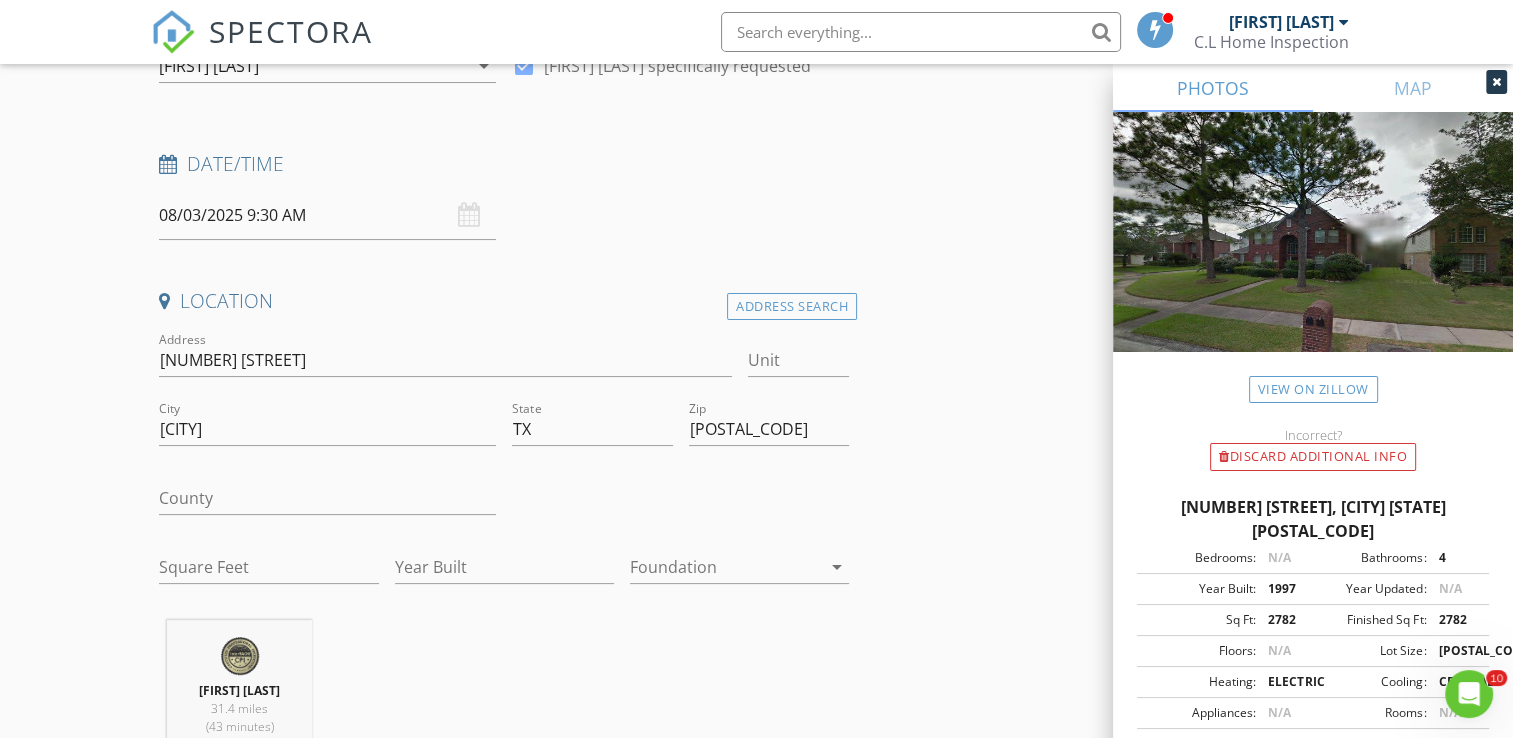 click on "Chang Liu     31.4 miles     (43 minutes)" at bounding box center (504, 703) 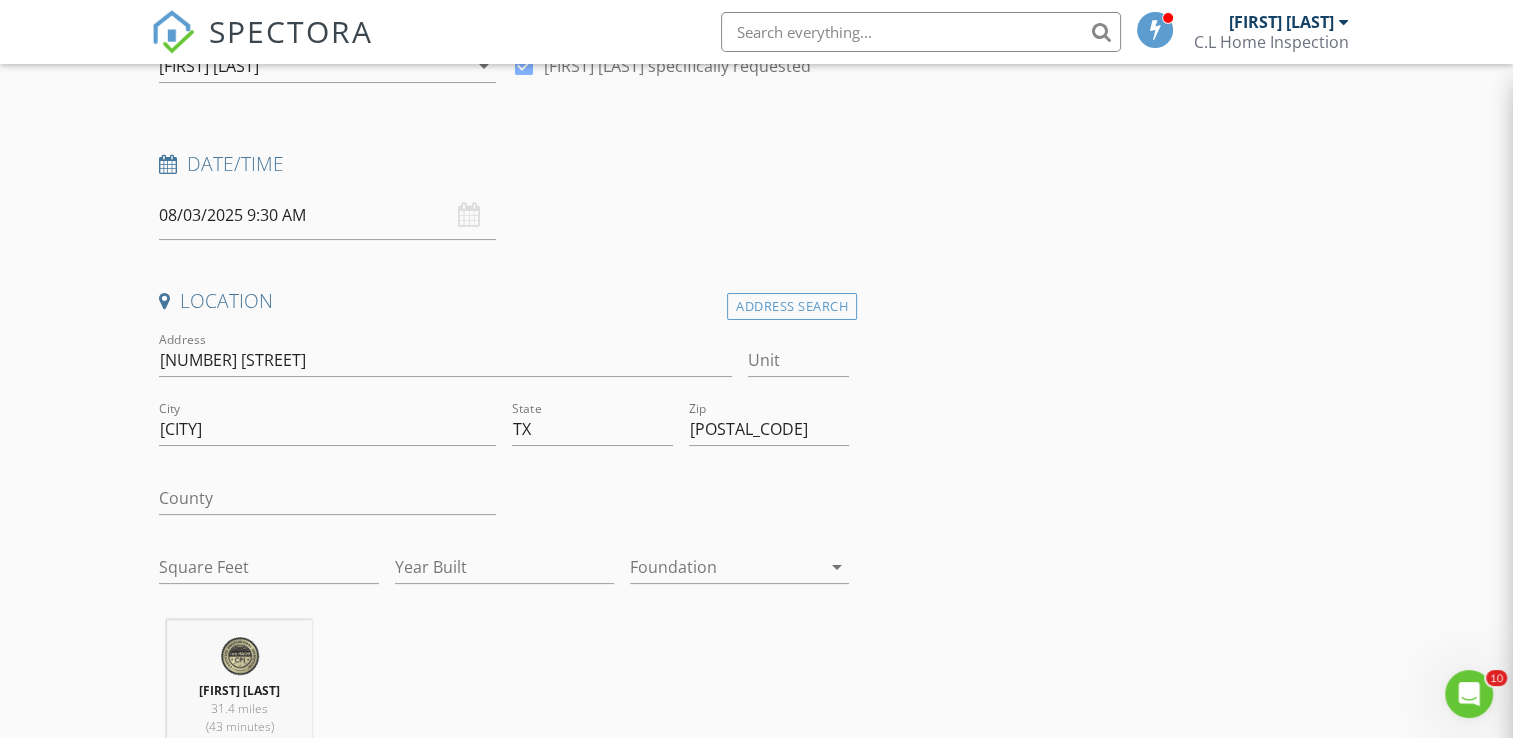 click on "INSPECTOR(S)
check_box   Chang Liu   PRIMARY   Chang Liu arrow_drop_down   check_box Chang Liu specifically requested
Date/Time
08/03/2025 9:30 AM
Location
Address Search       Address 2426 Hanston Ct   Unit   City Pearland   State TX   Zip 77584   County     Square Feet   Year Built   Foundation arrow_drop_down     Chang Liu     31.4 miles     (43 minutes)
client
check_box Enable Client CC email for this inspection   Client Search     check_box_outline_blank Client is a Company/Organization     First Name   Last Name   Email   CC Email   Phone           Notes   Private Notes
ADD ADDITIONAL client
SERVICES
check_box_outline_blank   Re-Inspection   check_box_outline_blank   Pre-Drywall Inspection   check_box_outline_blank     check_box_outline_blank         Home Inspection" at bounding box center (756, 1633) 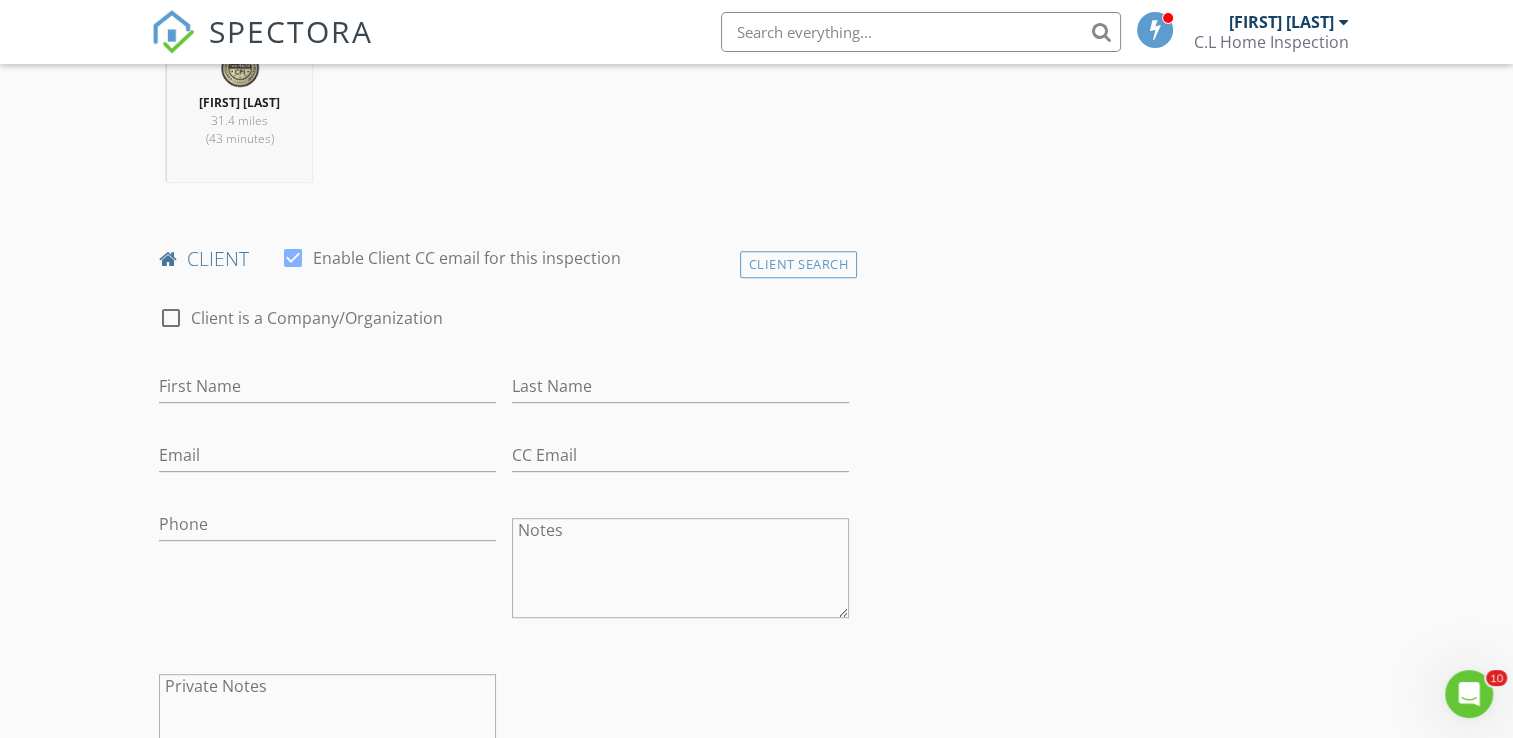 scroll, scrollTop: 1000, scrollLeft: 0, axis: vertical 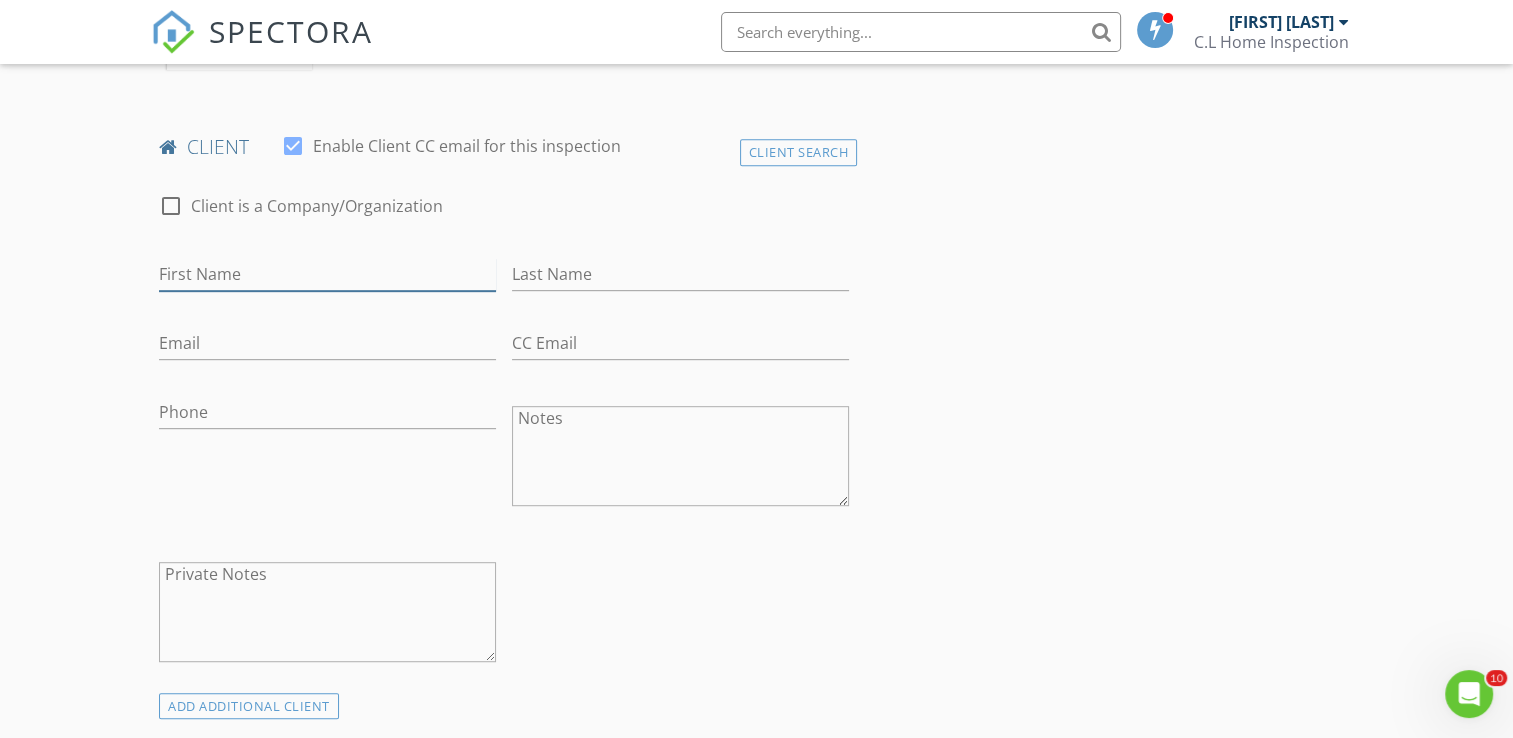 click on "First Name" at bounding box center [327, 274] 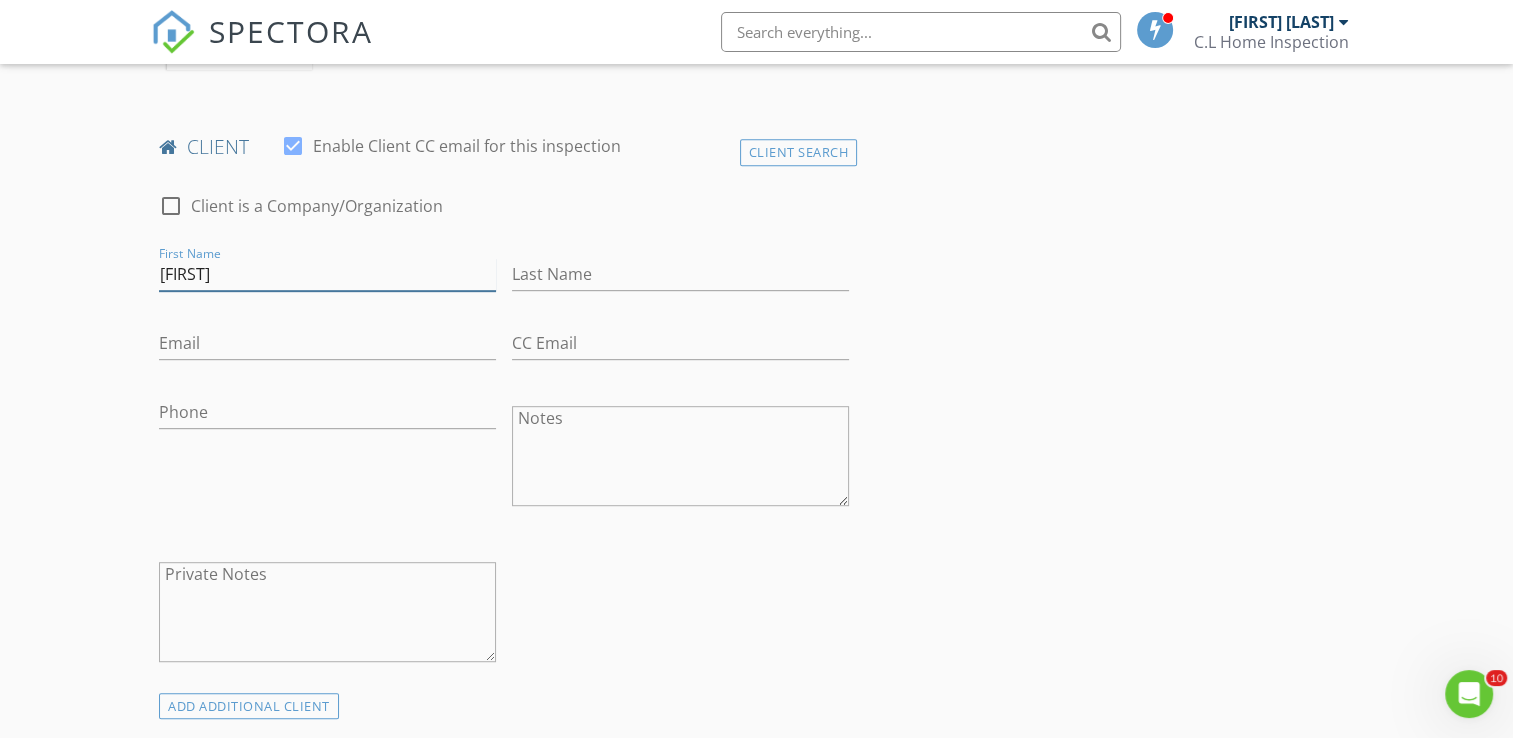 type on "Ningbo" 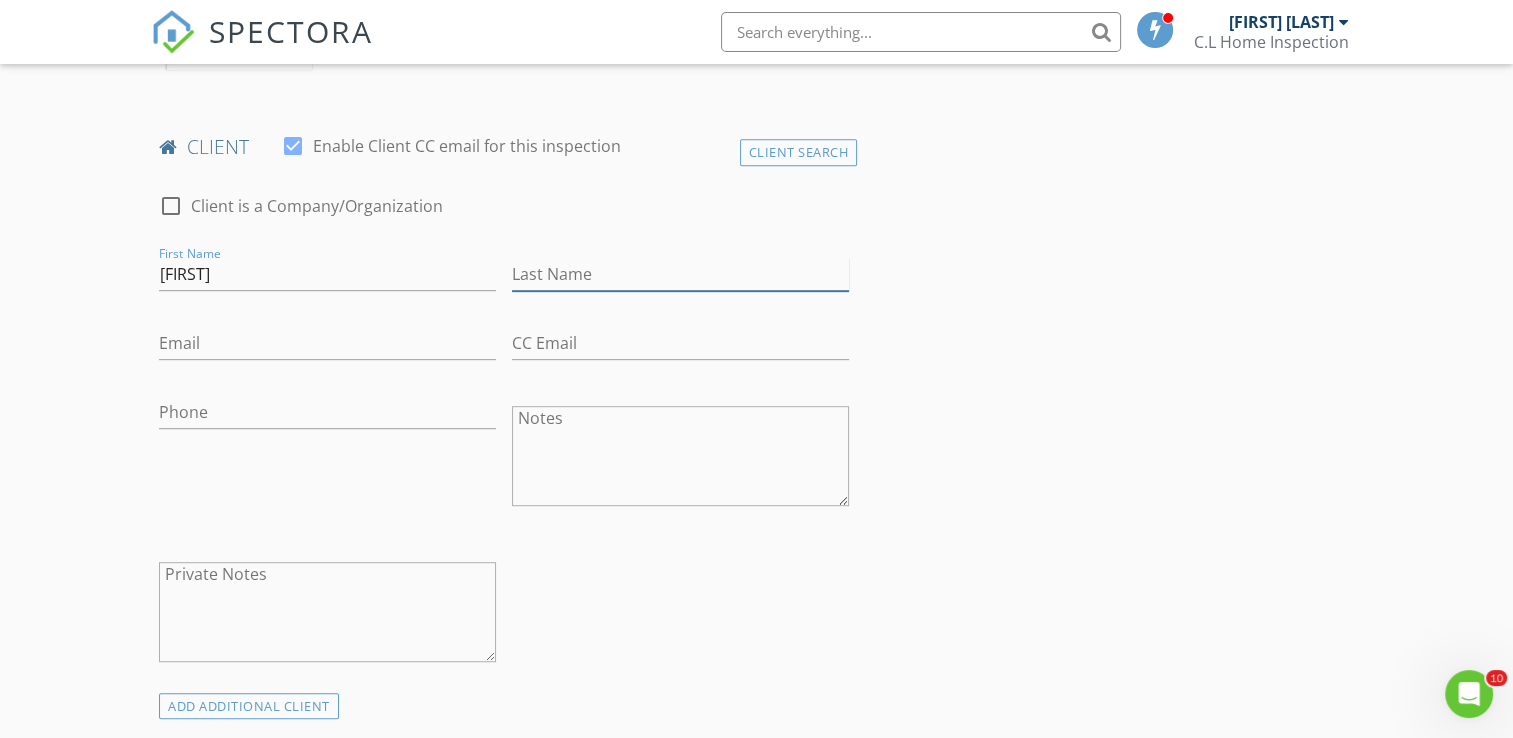 click on "Last Name" at bounding box center [680, 274] 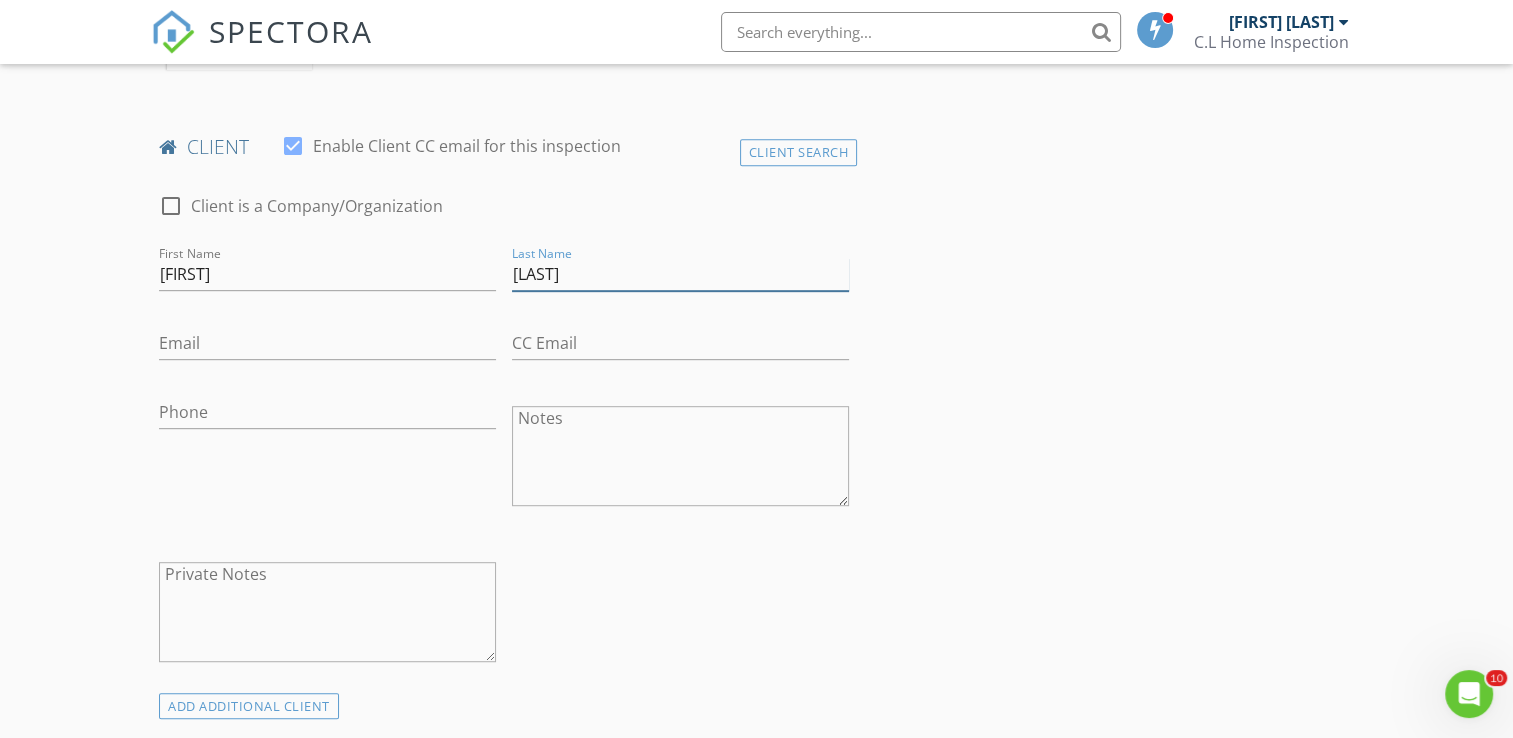type on "Zheng" 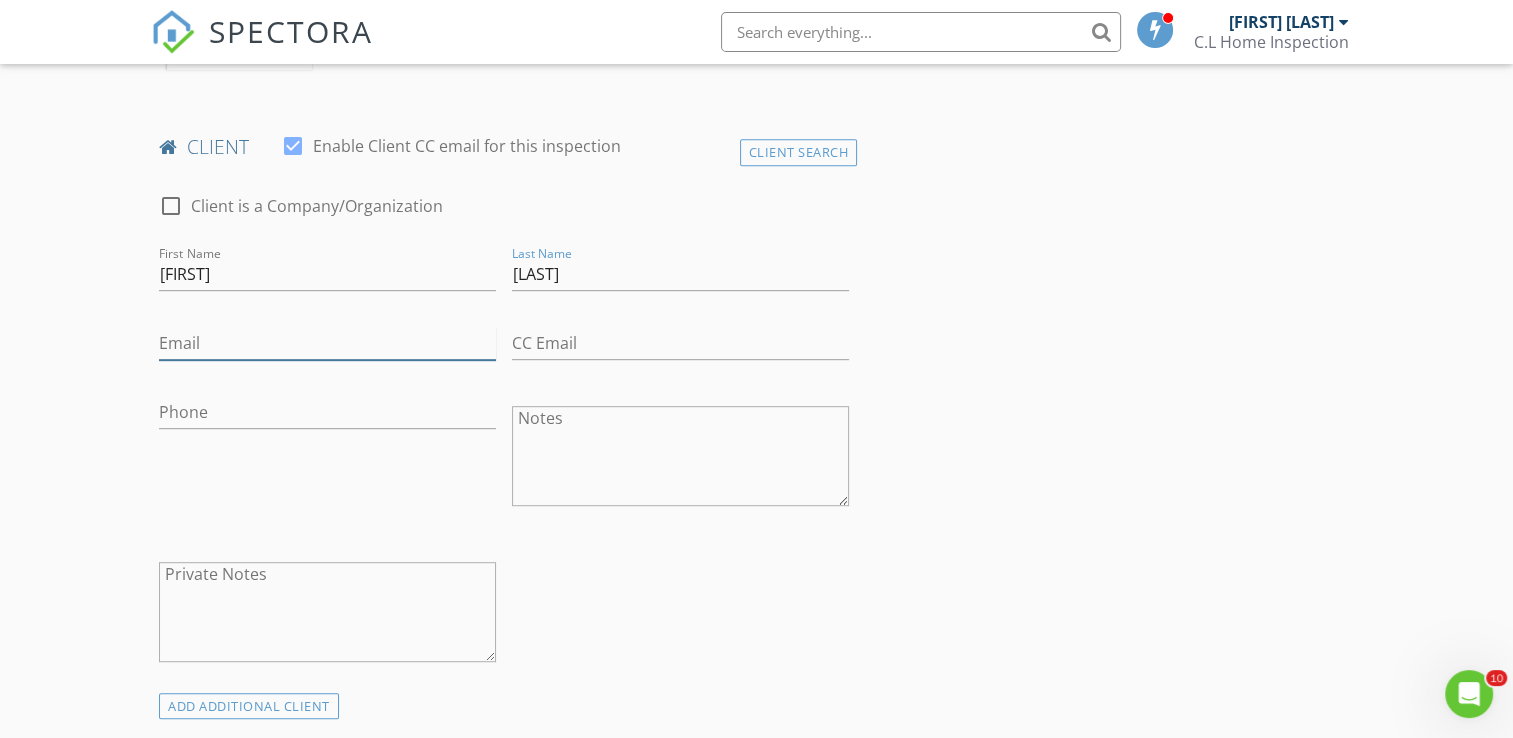 click on "Email" at bounding box center [327, 343] 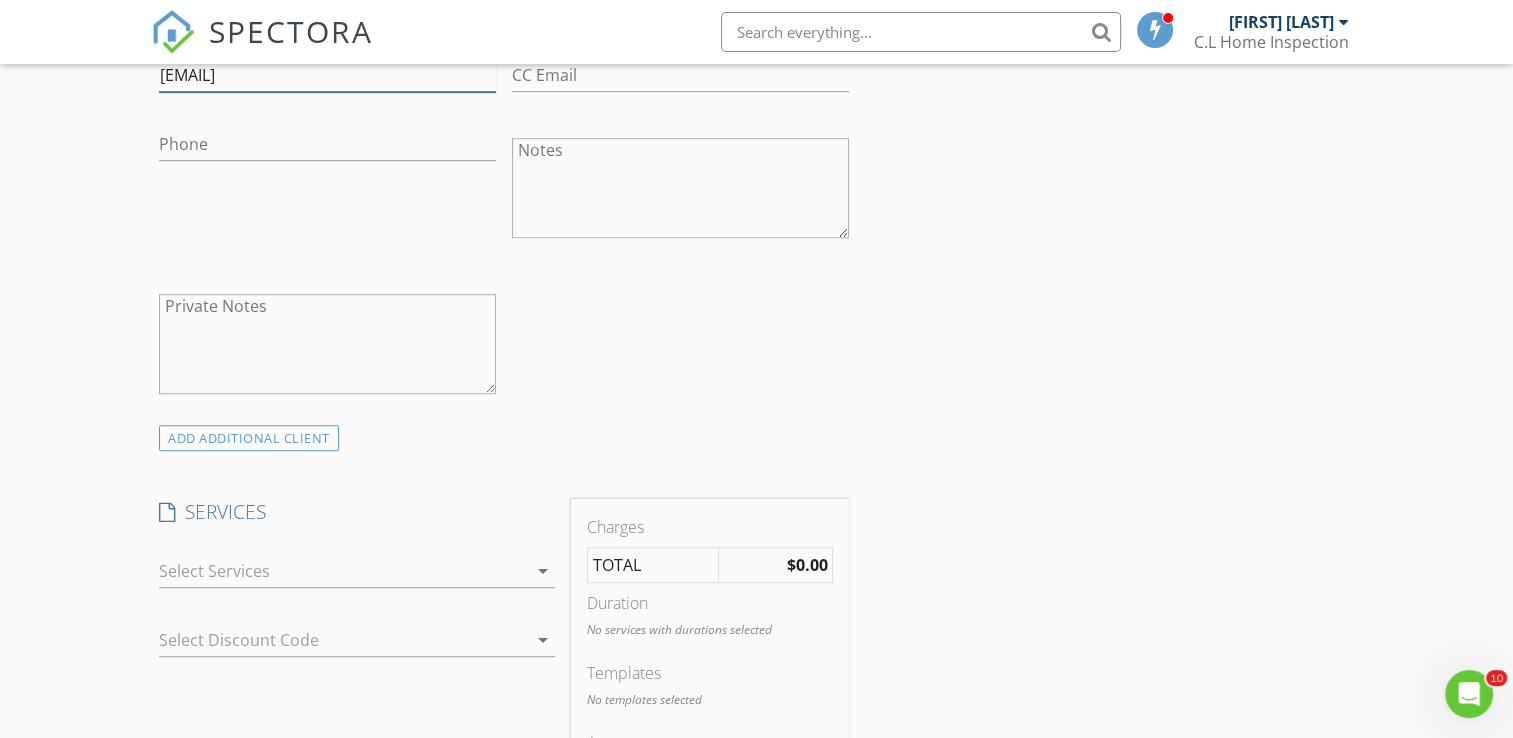 scroll, scrollTop: 1300, scrollLeft: 0, axis: vertical 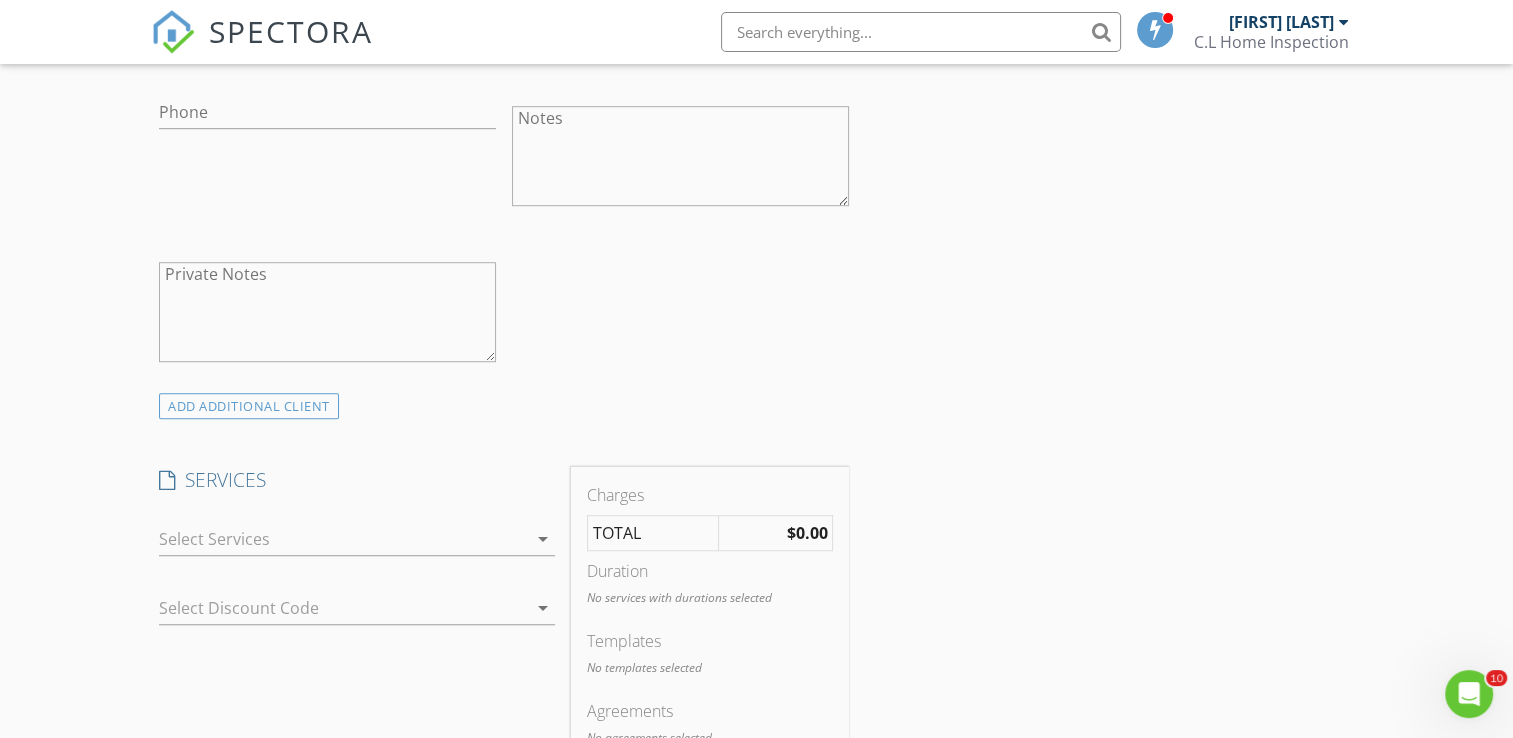 type on "nzheng1206@gmail.com" 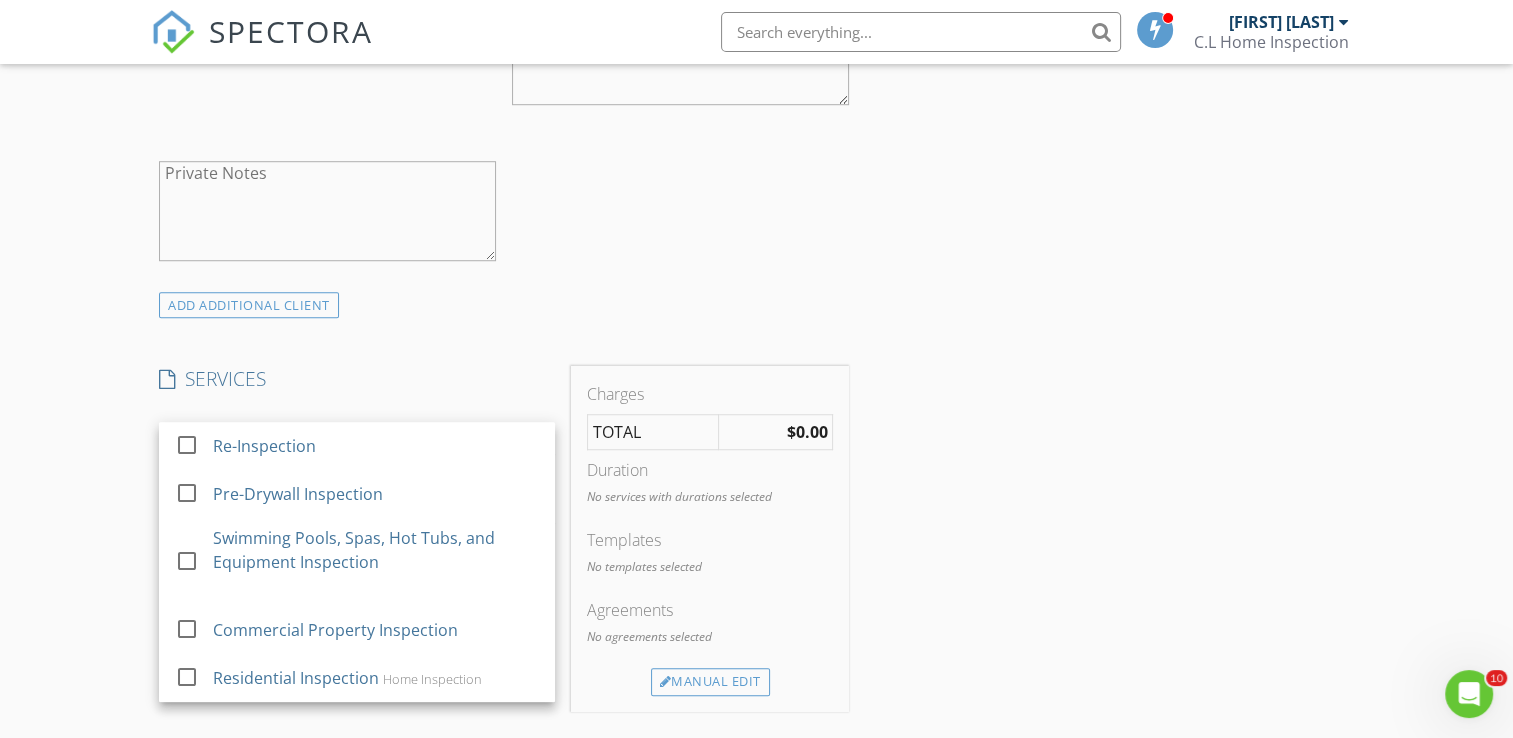 scroll, scrollTop: 1500, scrollLeft: 0, axis: vertical 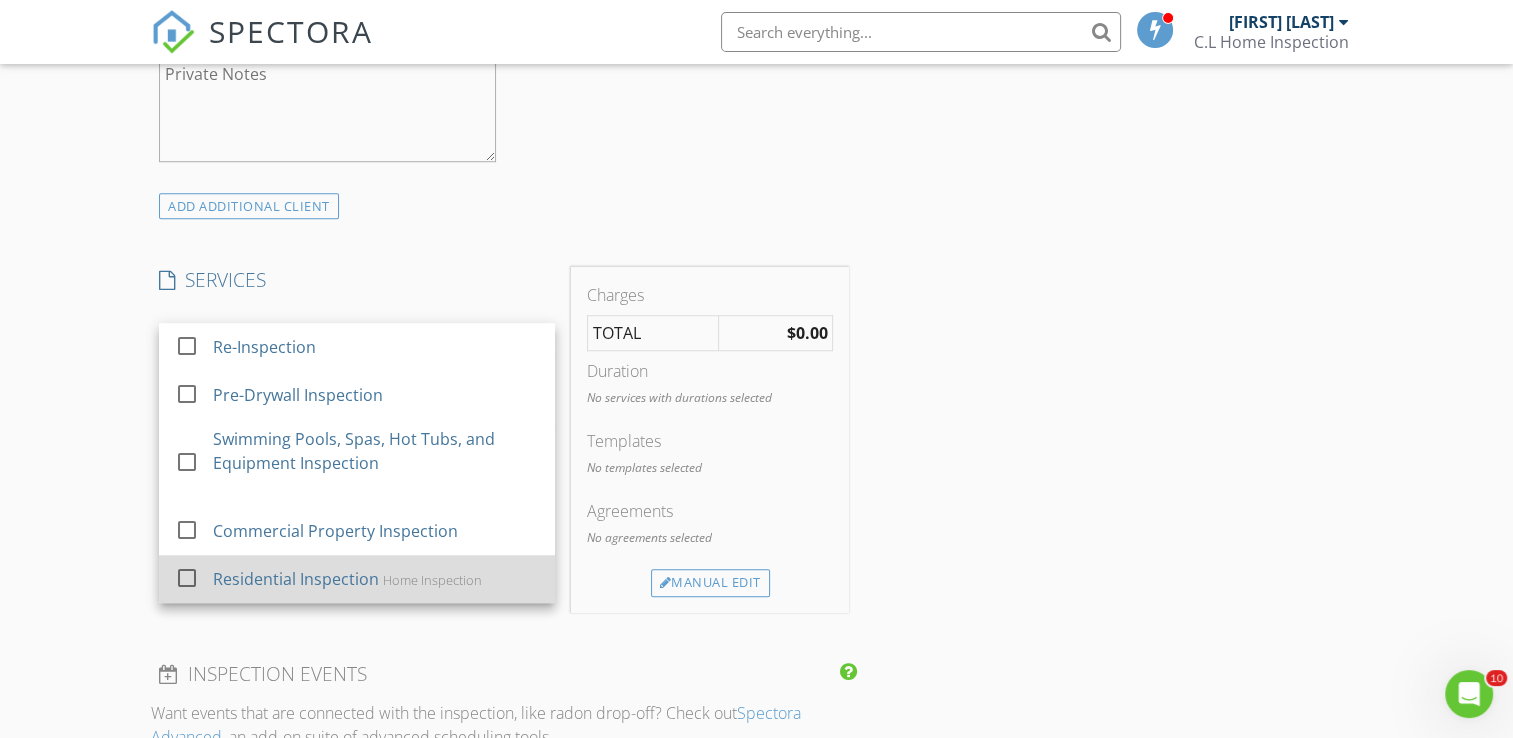 click on "Residential Inspection" at bounding box center (297, 579) 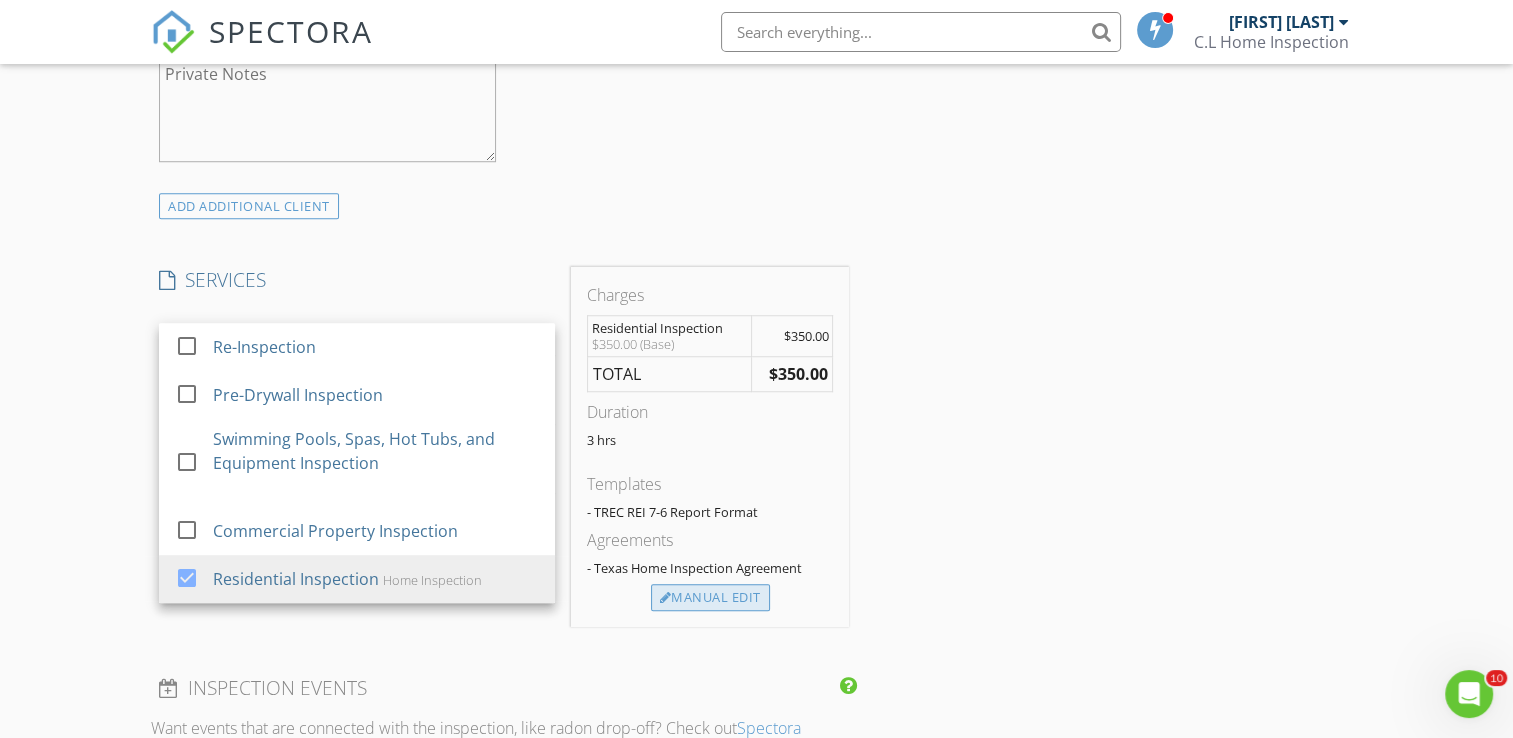 click on "Manual Edit" at bounding box center (710, 598) 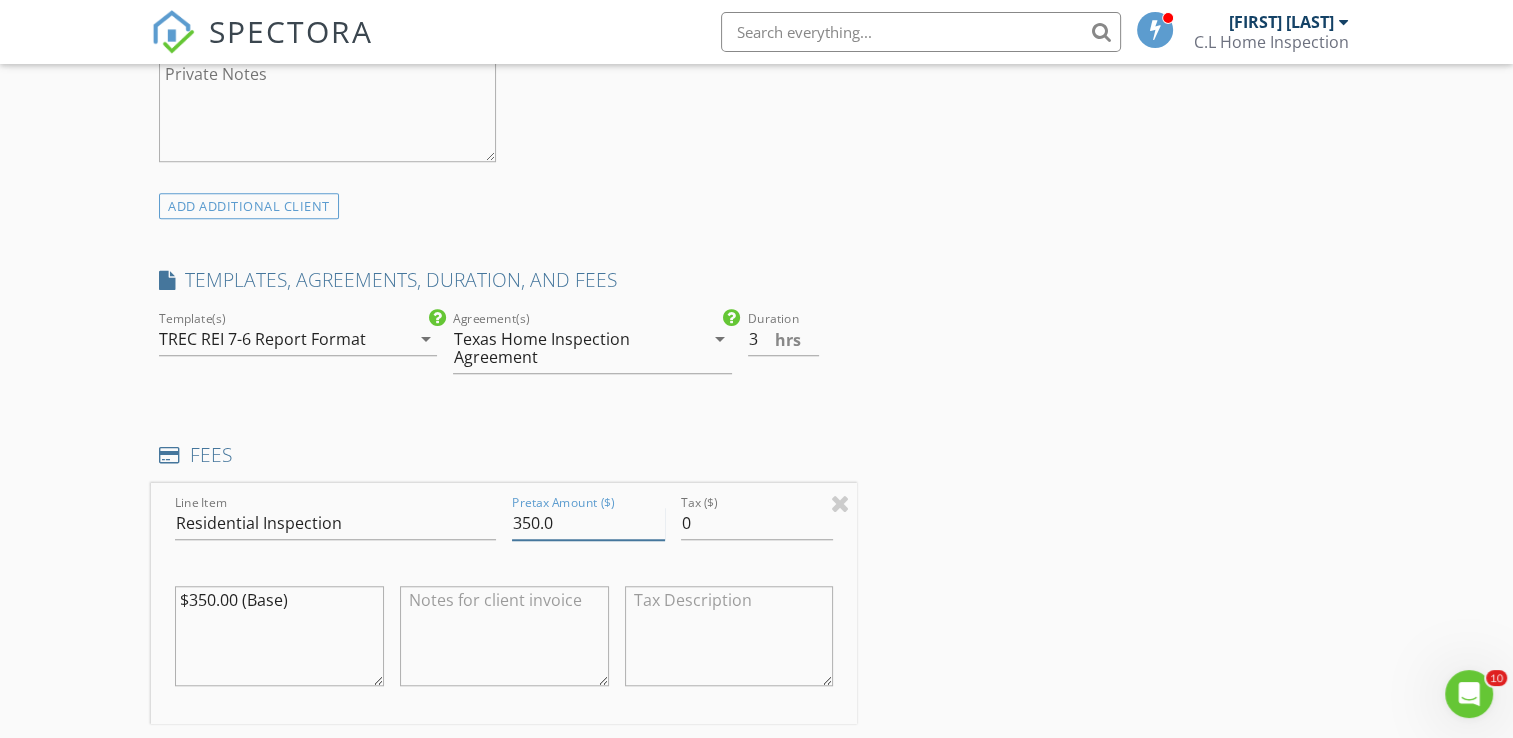 drag, startPoint x: 559, startPoint y: 526, endPoint x: 504, endPoint y: 518, distance: 55.578773 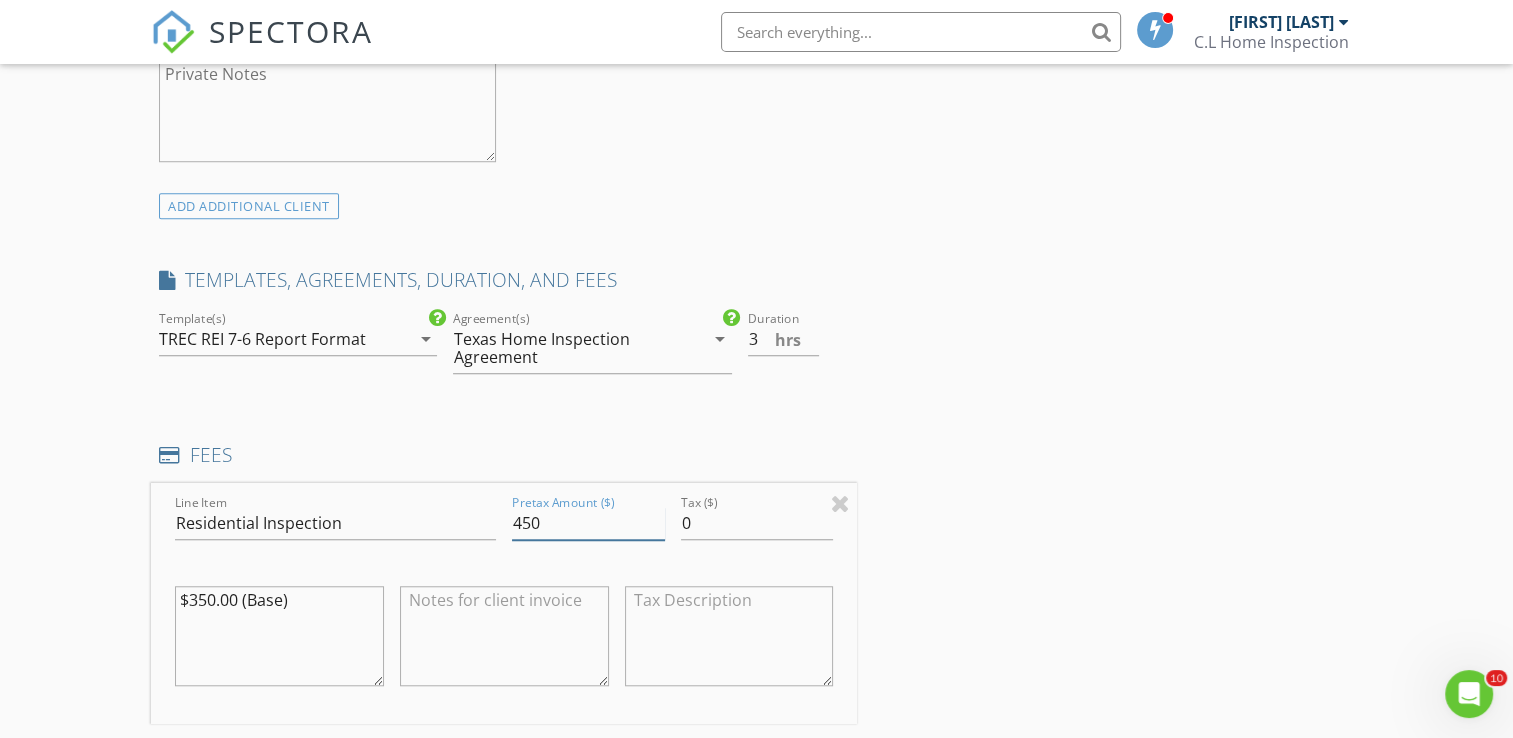 type on "450" 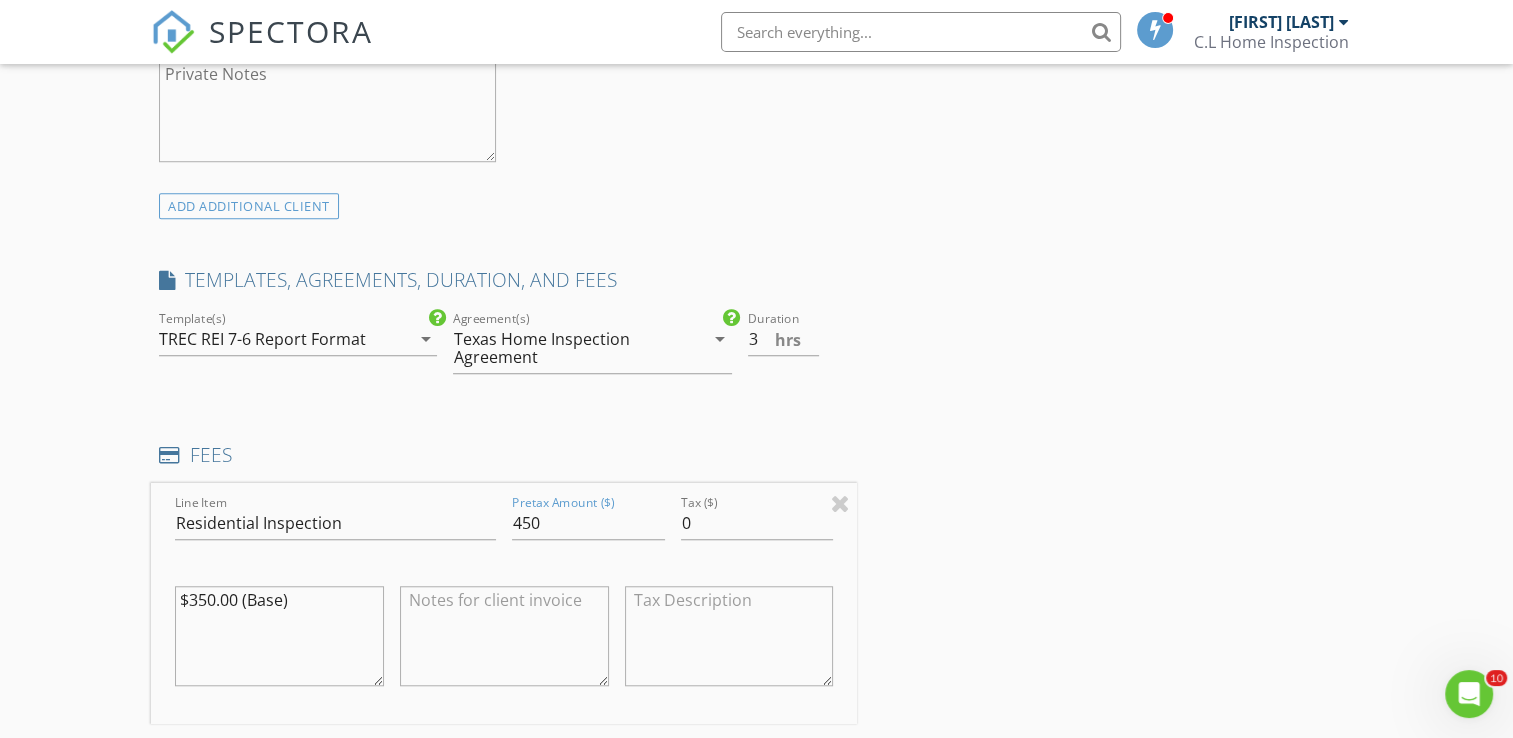 click on "INSPECTOR(S)
check_box   Chang Liu   PRIMARY   Chang Liu arrow_drop_down   check_box Chang Liu specifically requested
Date/Time
08/03/2025 9:30 AM
Location
Address Search       Address 2426 Hanston Ct   Unit   City Pearland   State TX   Zip 77584   County     Square Feet   Year Built   Foundation arrow_drop_down     Chang Liu     31.4 miles     (43 minutes)
client
check_box Enable Client CC email for this inspection   Client Search     check_box_outline_blank Client is a Company/Organization     First Name Ningbo   Last Name Zheng   Email nzheng1206@gmail.com   CC Email   Phone           Notes   Private Notes
ADD ADDITIONAL client
SERVICES
check_box_outline_blank   Re-Inspection   check_box_outline_blank   Pre-Drywall Inspection   check_box_outline_blank         check_box" at bounding box center [756, 551] 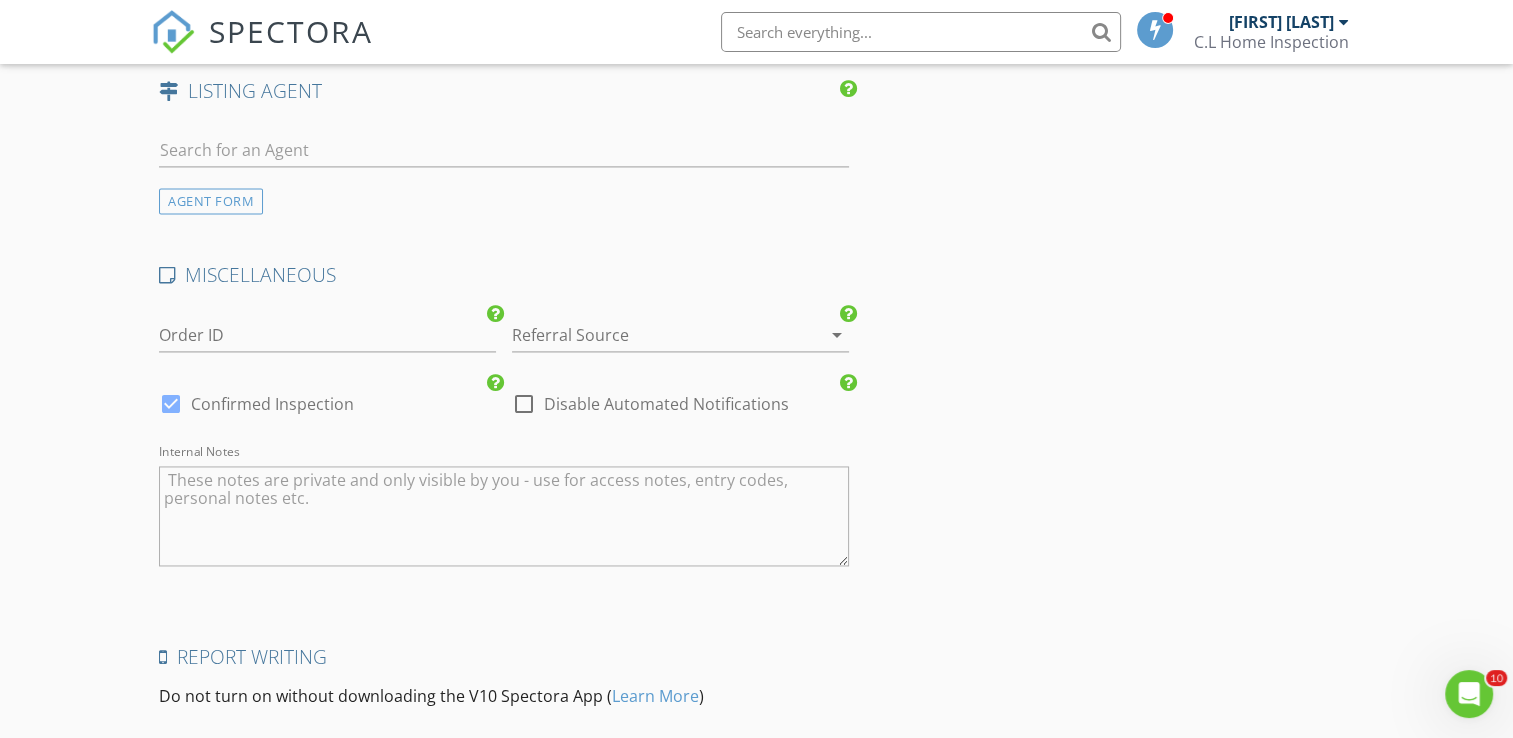 scroll, scrollTop: 3112, scrollLeft: 0, axis: vertical 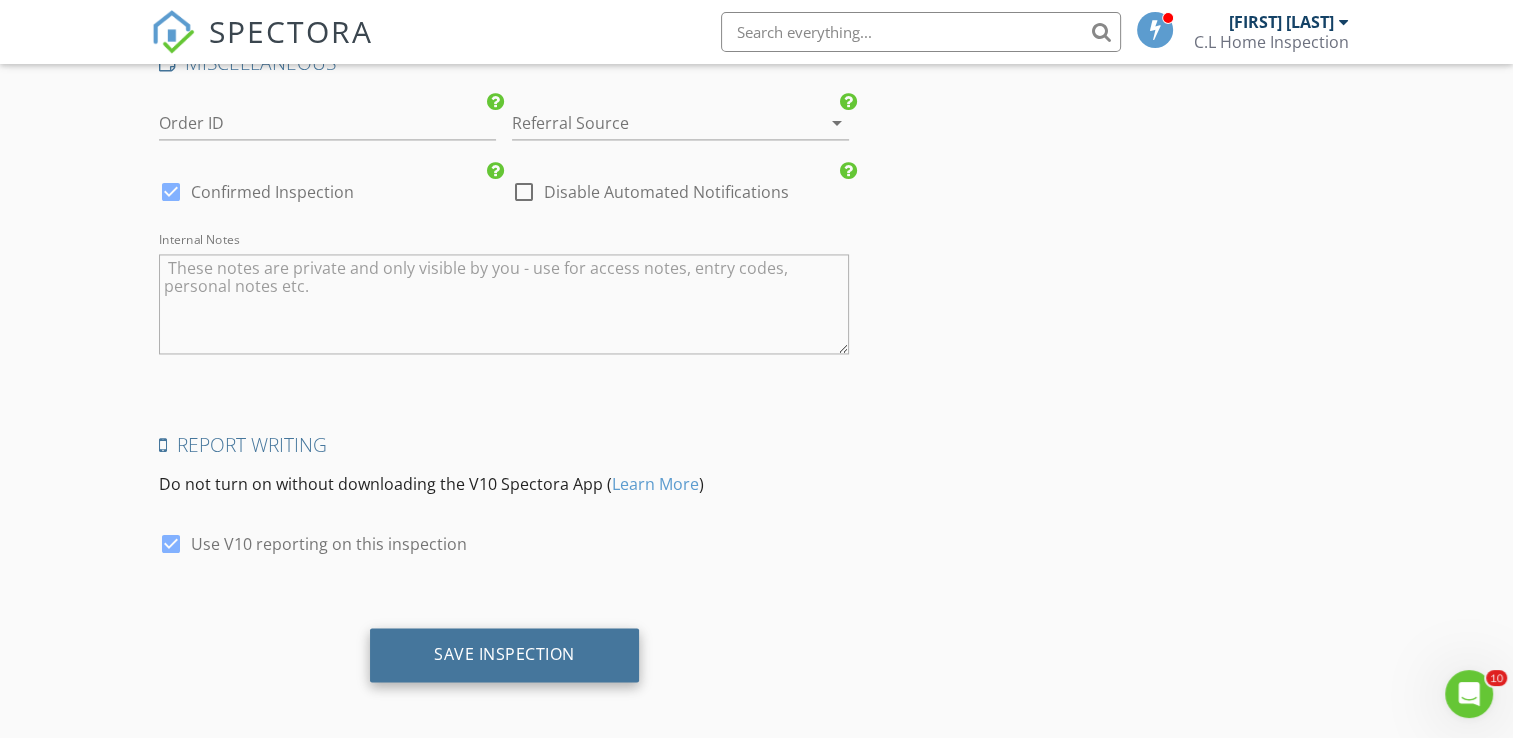 click on "Save Inspection" at bounding box center (504, 655) 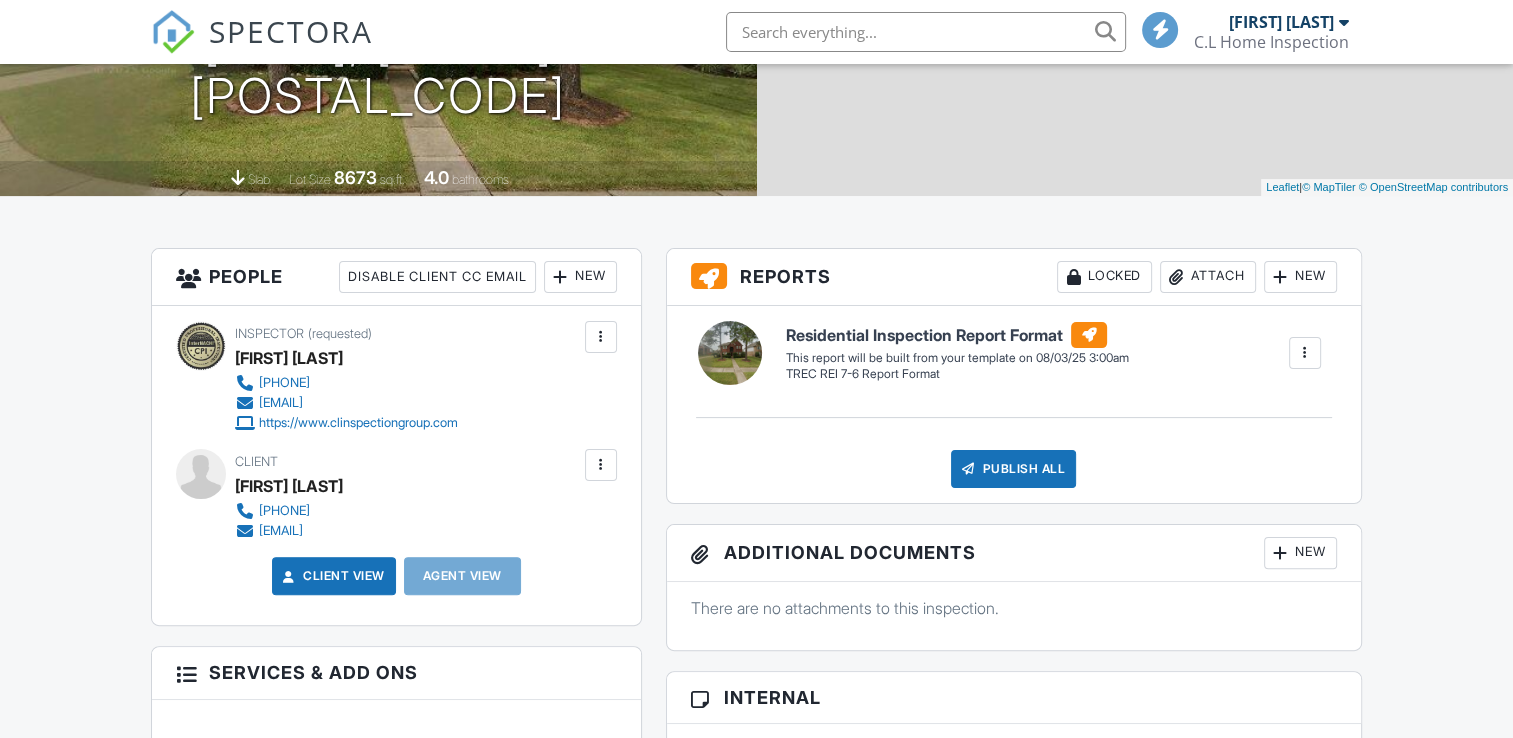 scroll, scrollTop: 500, scrollLeft: 0, axis: vertical 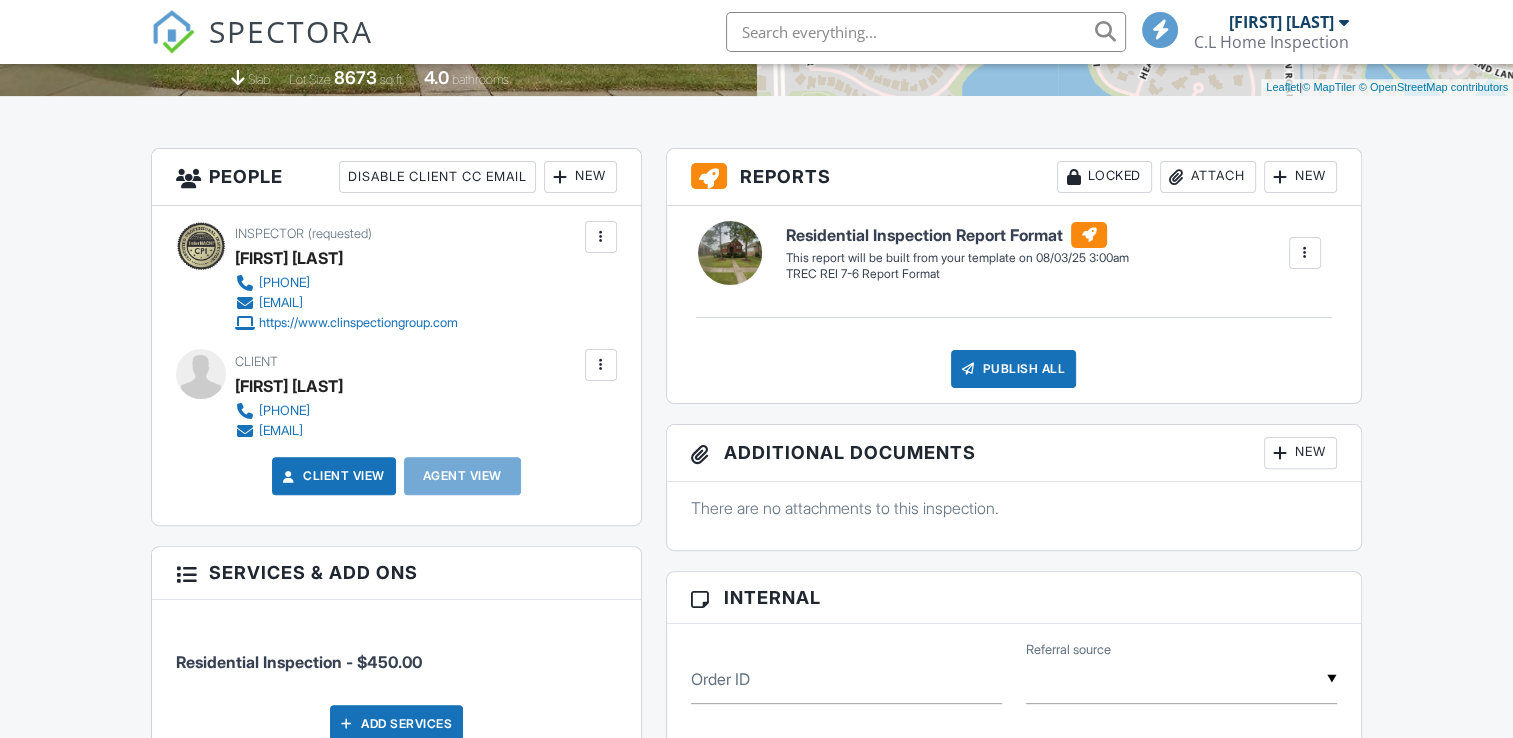 click at bounding box center (1305, 253) 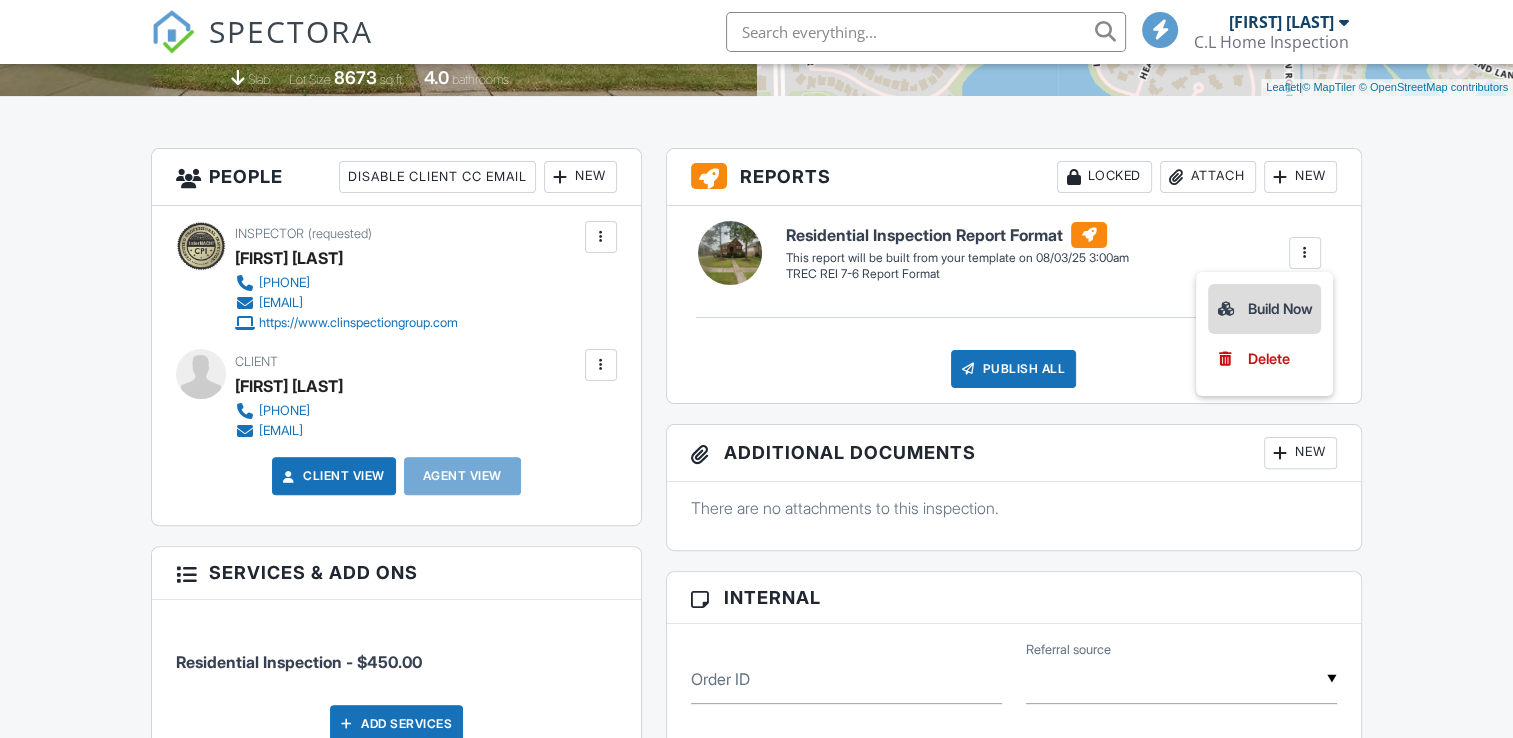 click on "Build Now" at bounding box center (1264, 309) 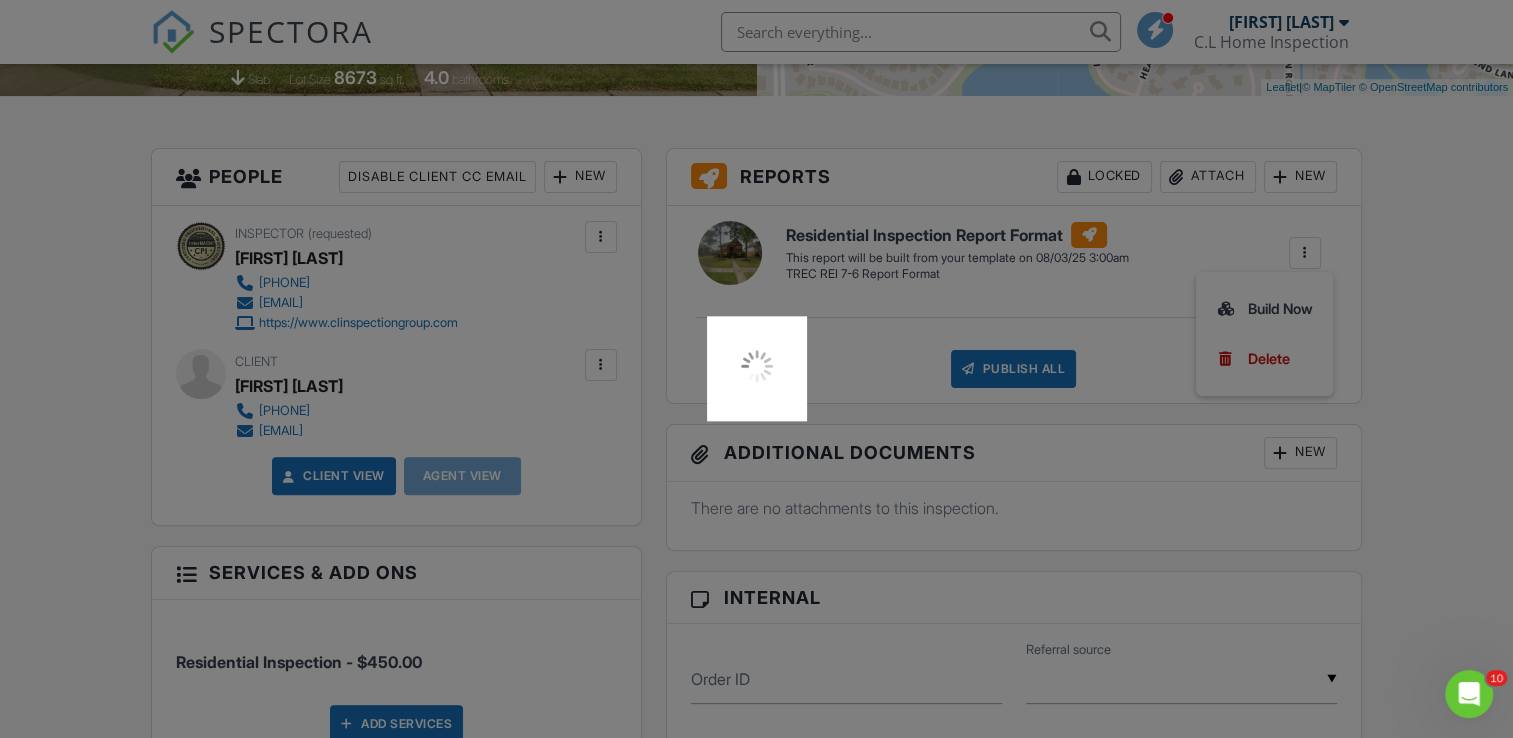 scroll, scrollTop: 0, scrollLeft: 0, axis: both 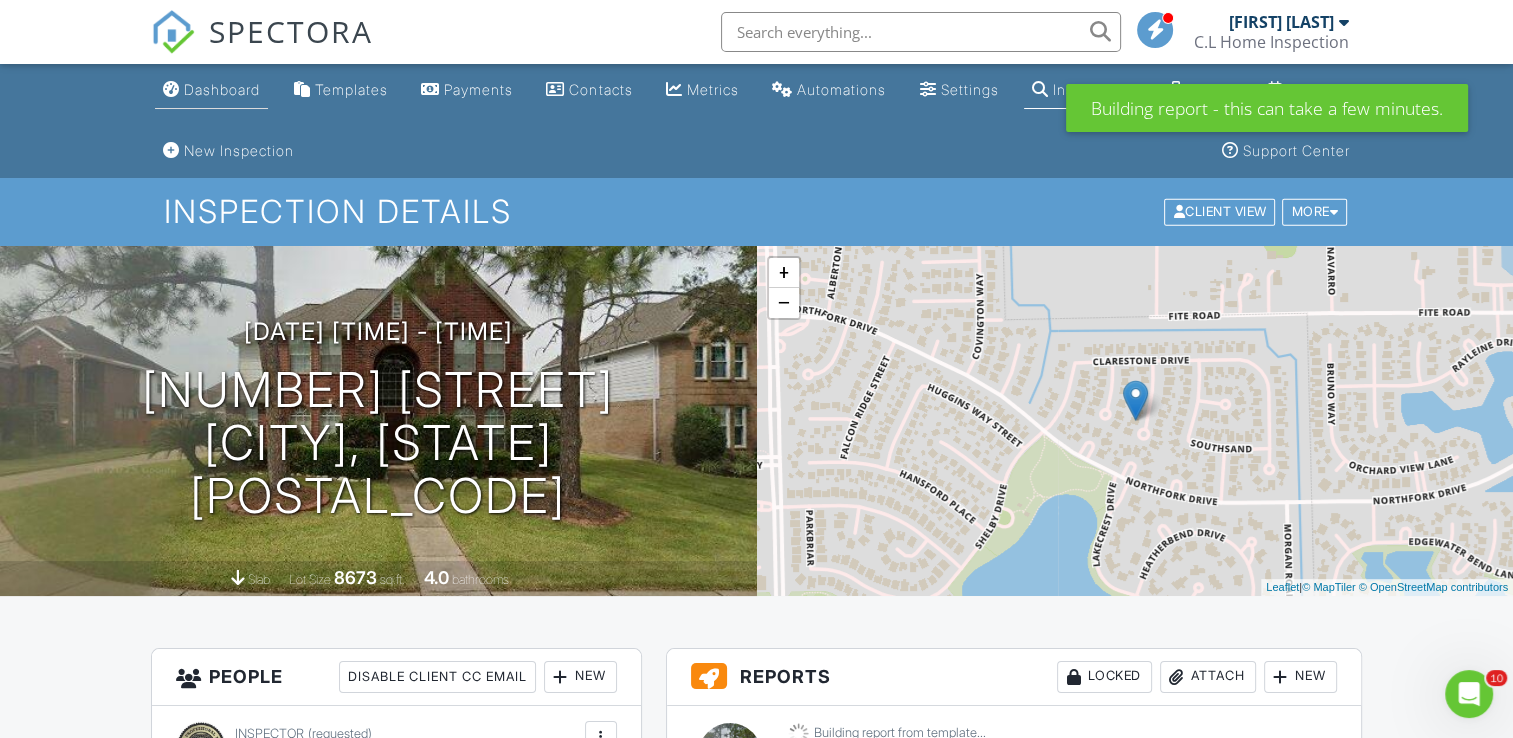 click on "Dashboard" at bounding box center [222, 89] 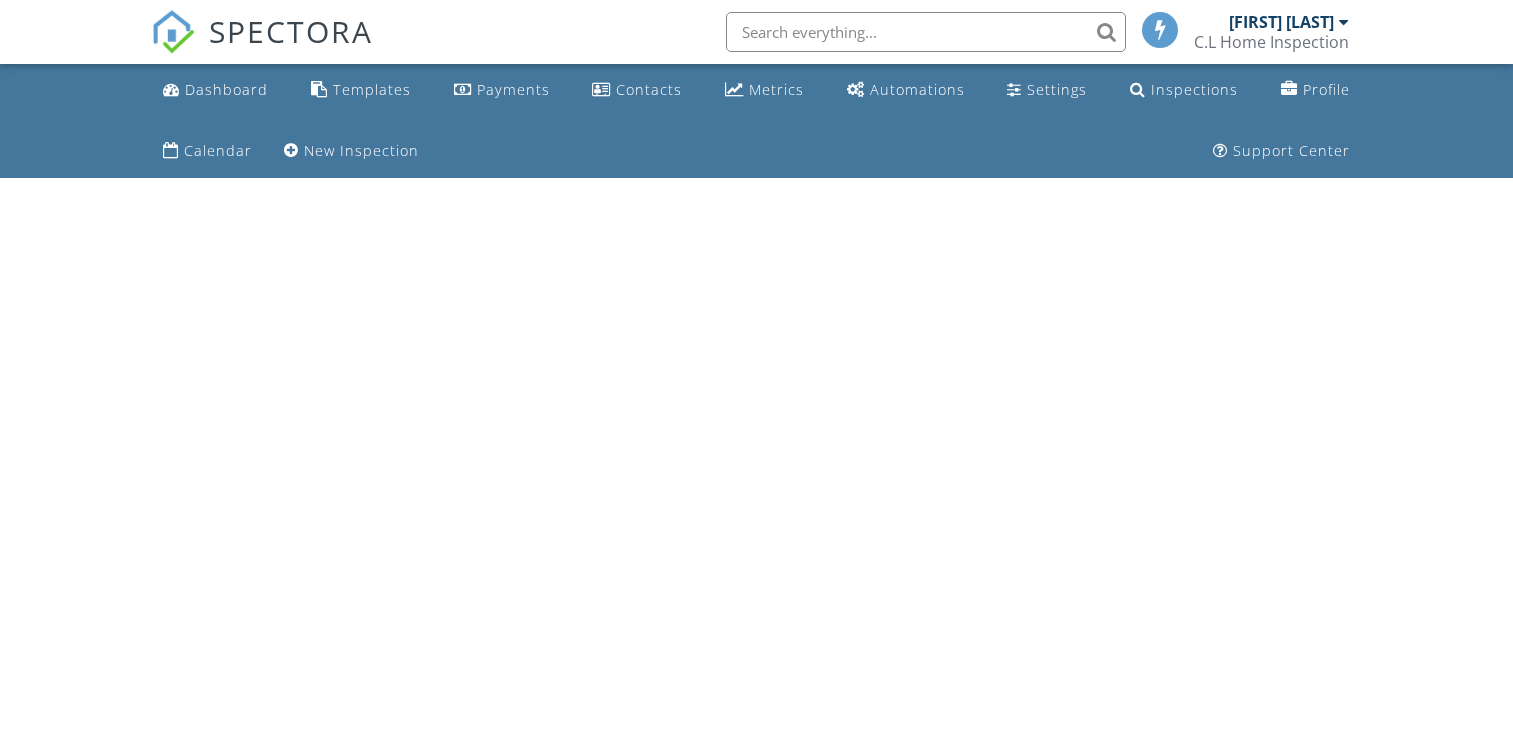 scroll, scrollTop: 0, scrollLeft: 0, axis: both 